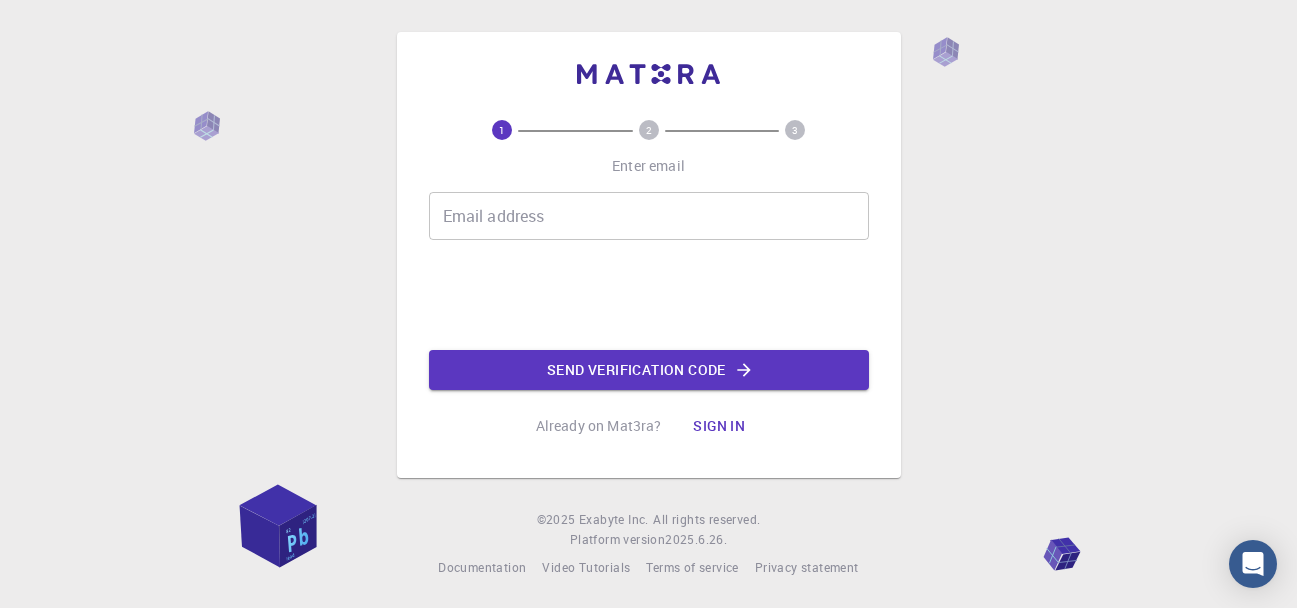 scroll, scrollTop: 0, scrollLeft: 0, axis: both 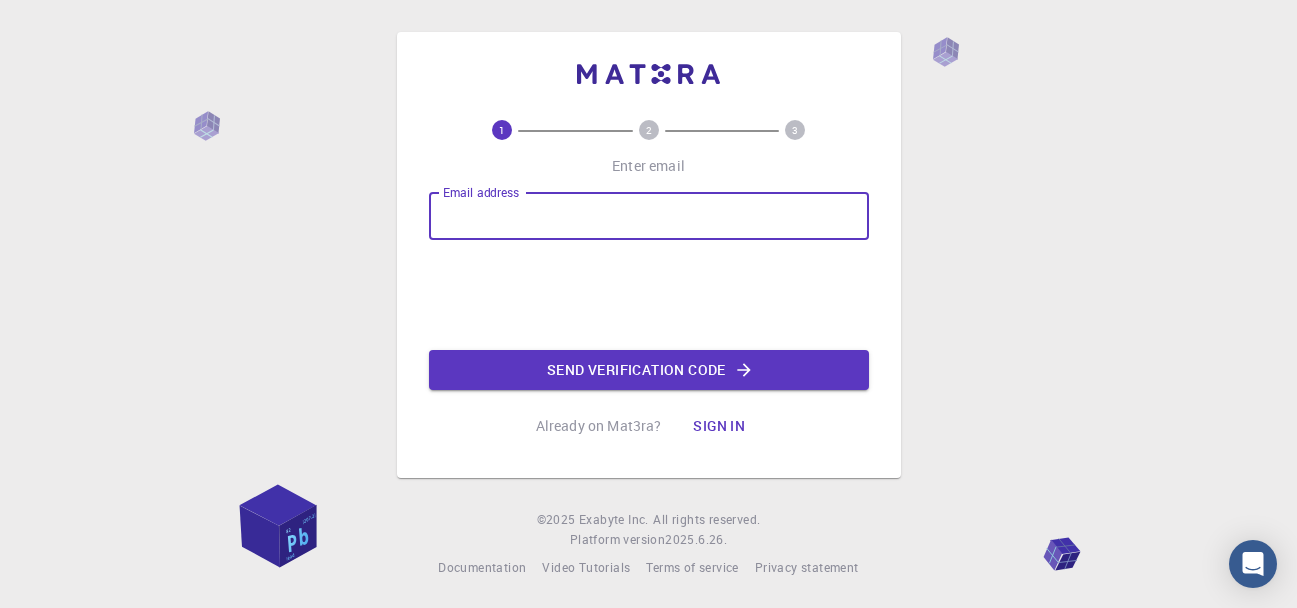 click on "Email address" at bounding box center [649, 216] 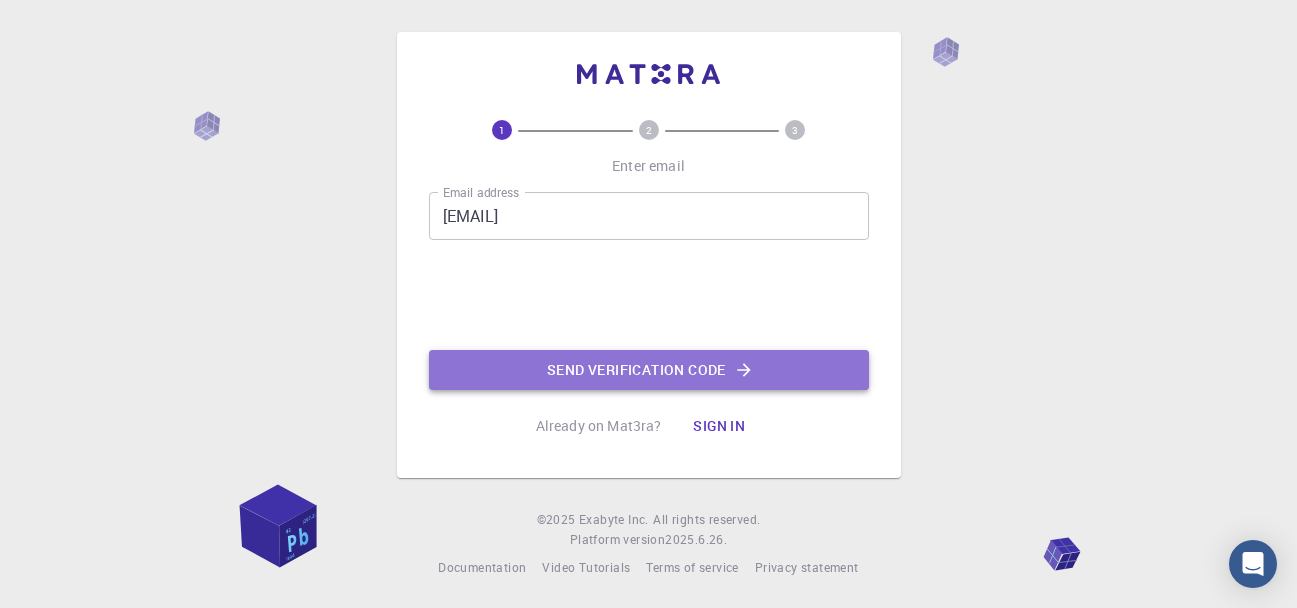 click on "Send verification code" 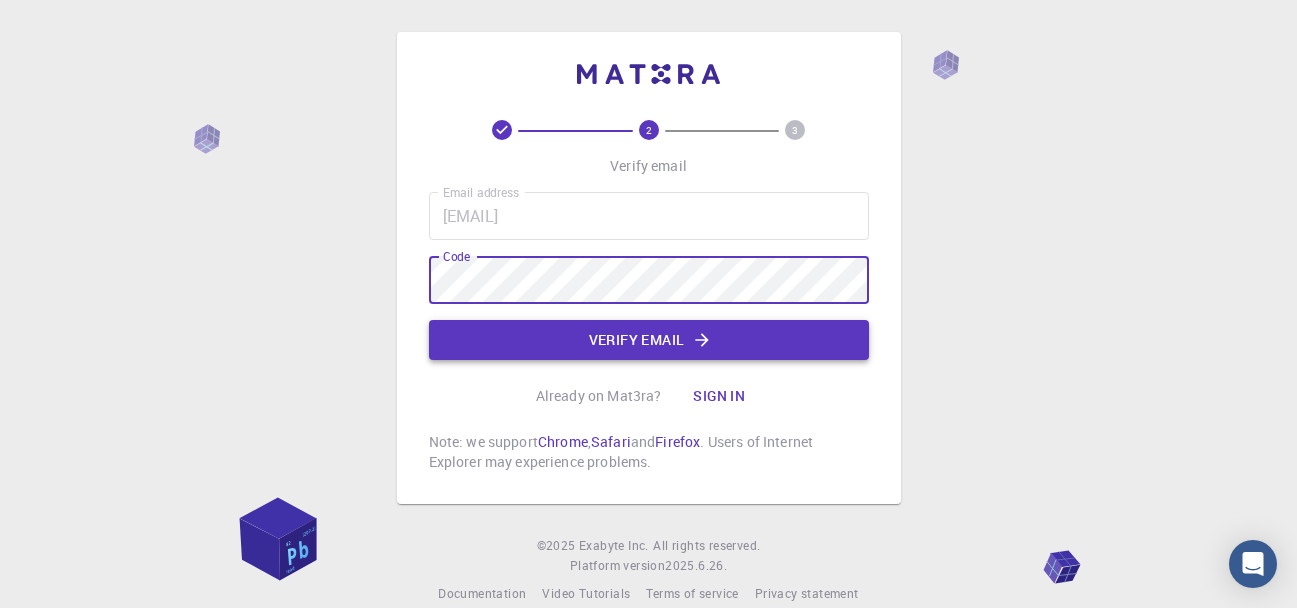click on "Verify email" 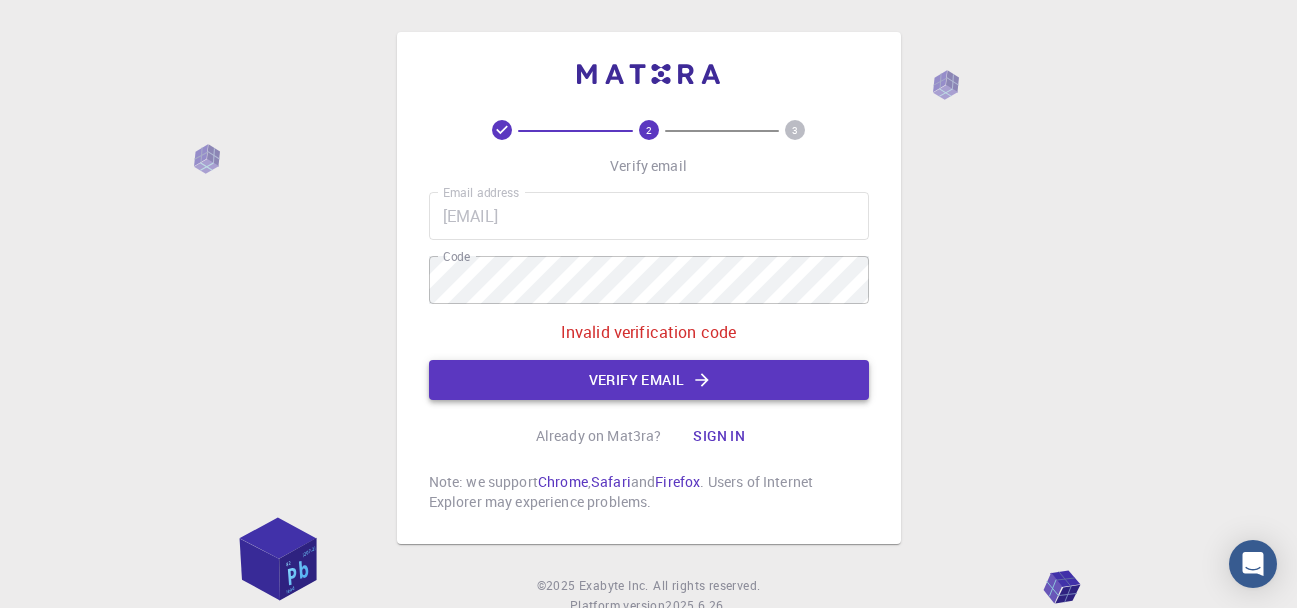 click on "Verify email" at bounding box center (649, 380) 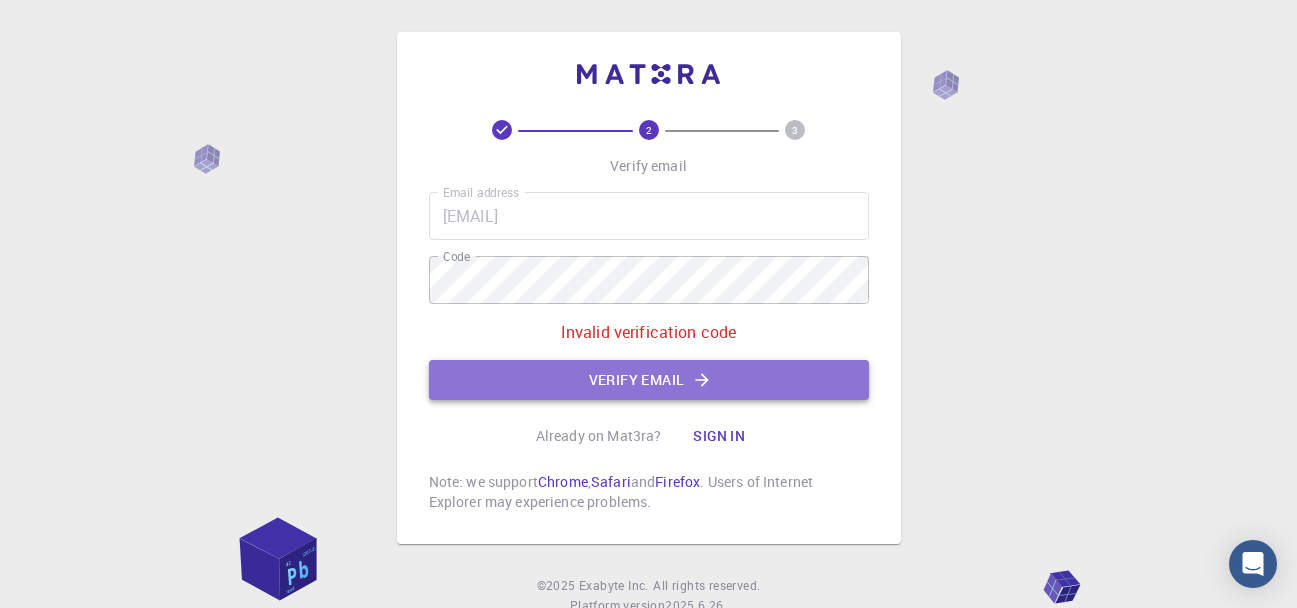 click on "Verify email" at bounding box center (649, 380) 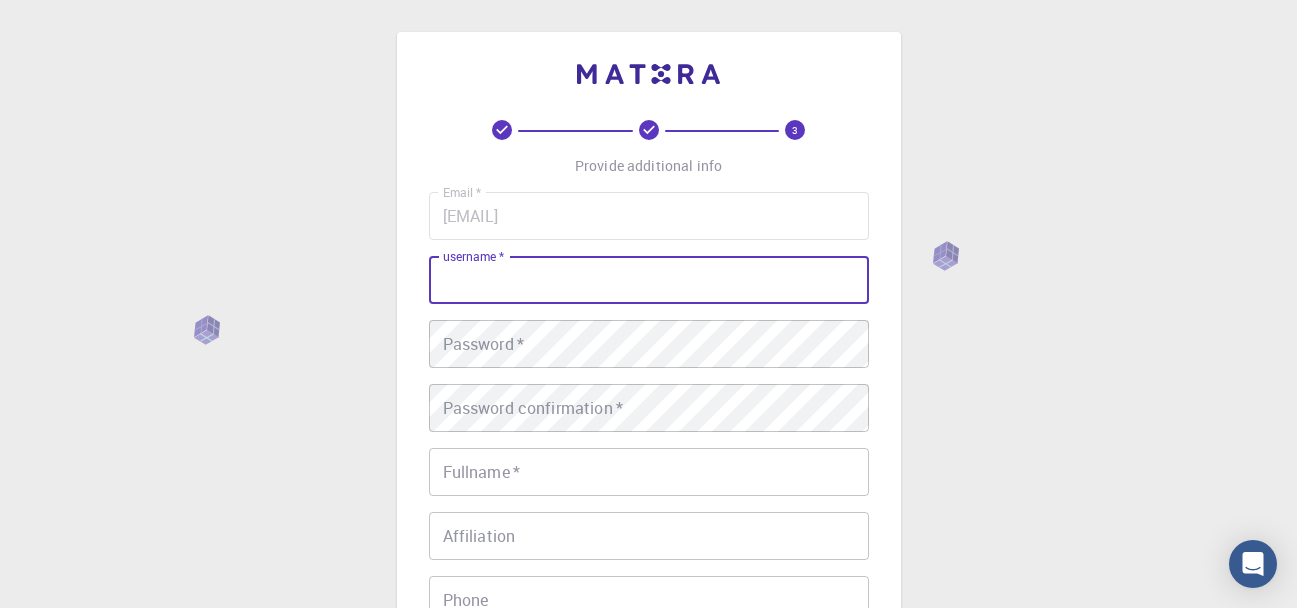 click on "username   *" at bounding box center [649, 280] 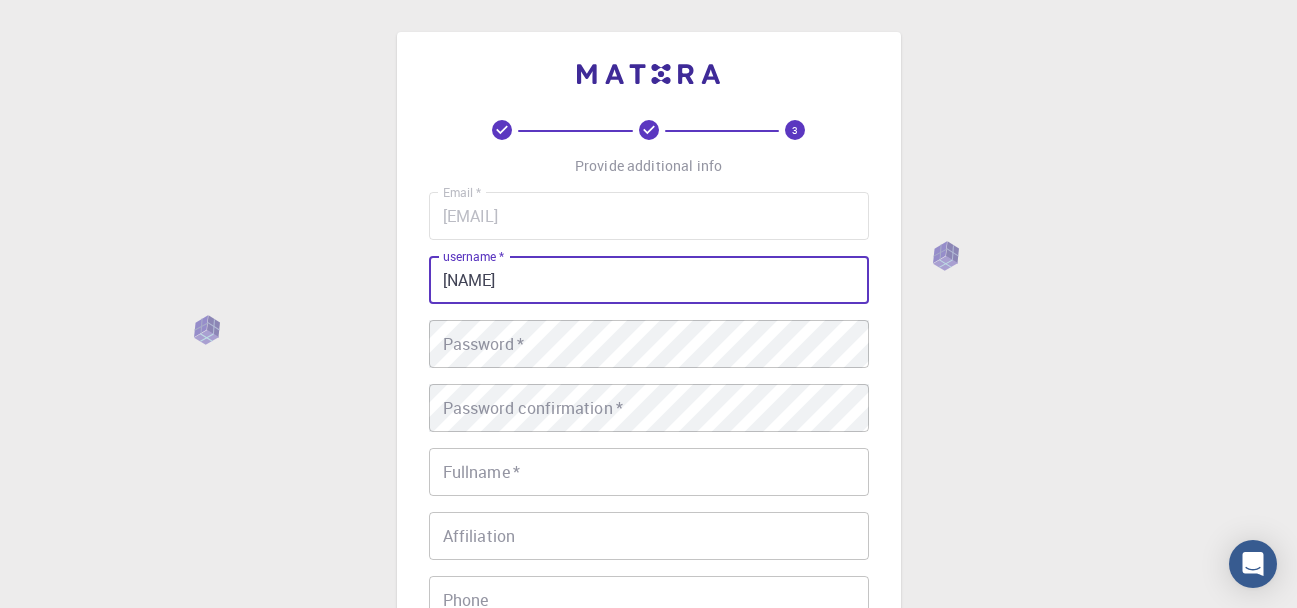 type on "[NAME]" 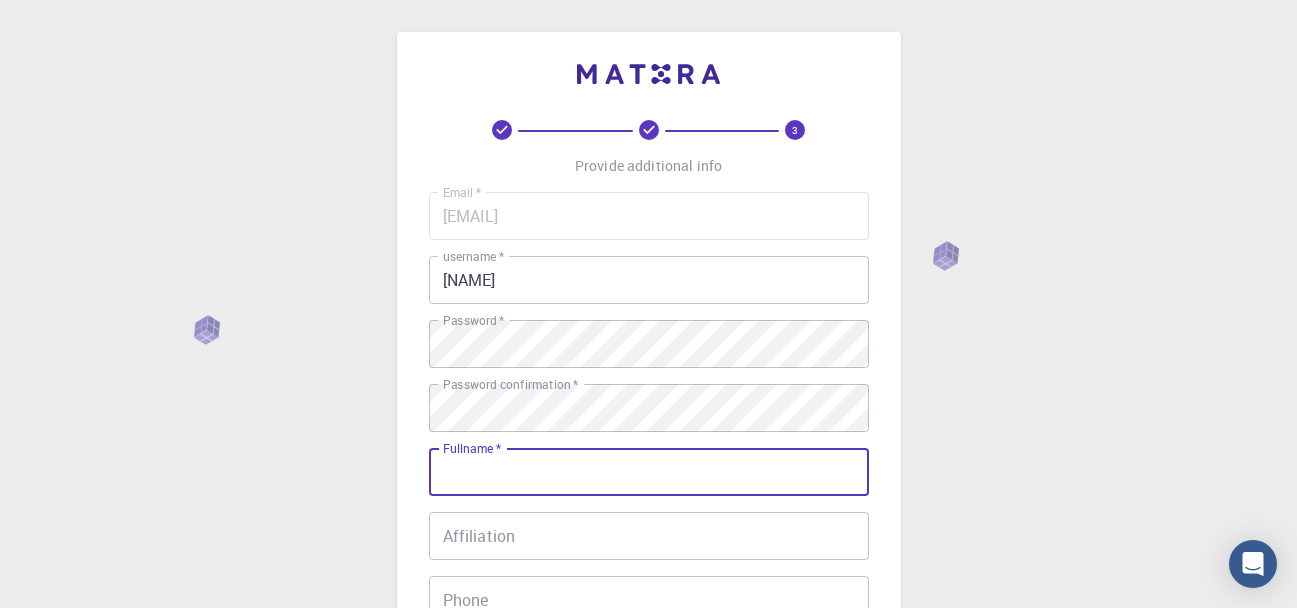 click on "Fullname   *" at bounding box center [649, 472] 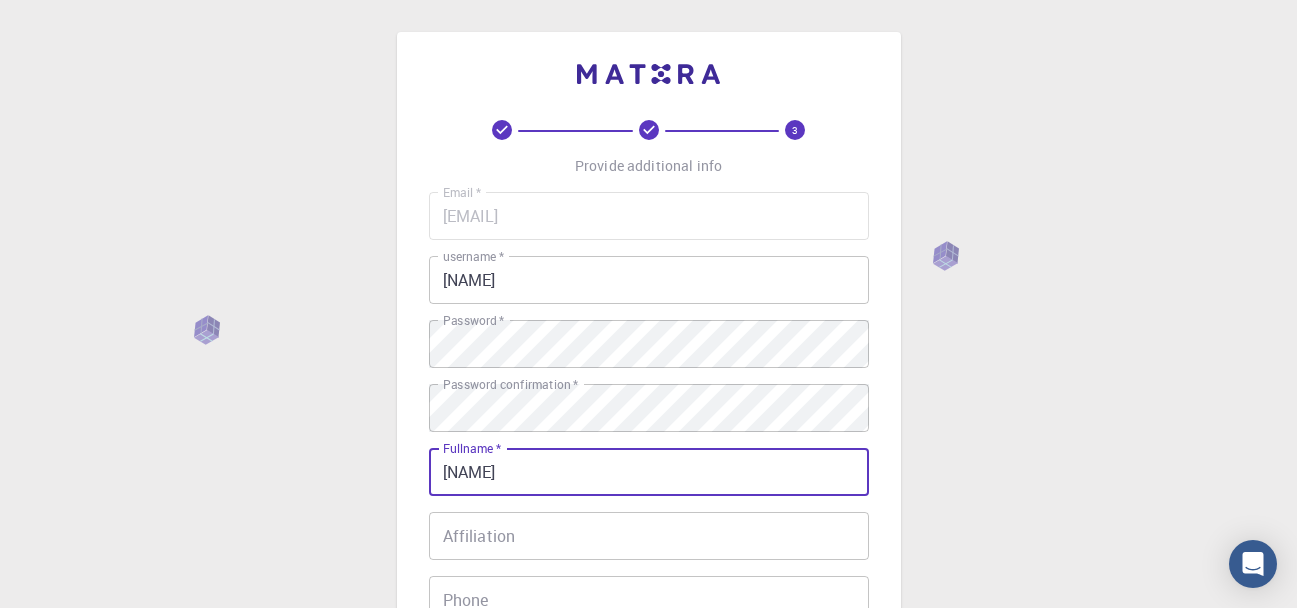 type on "[NAME]" 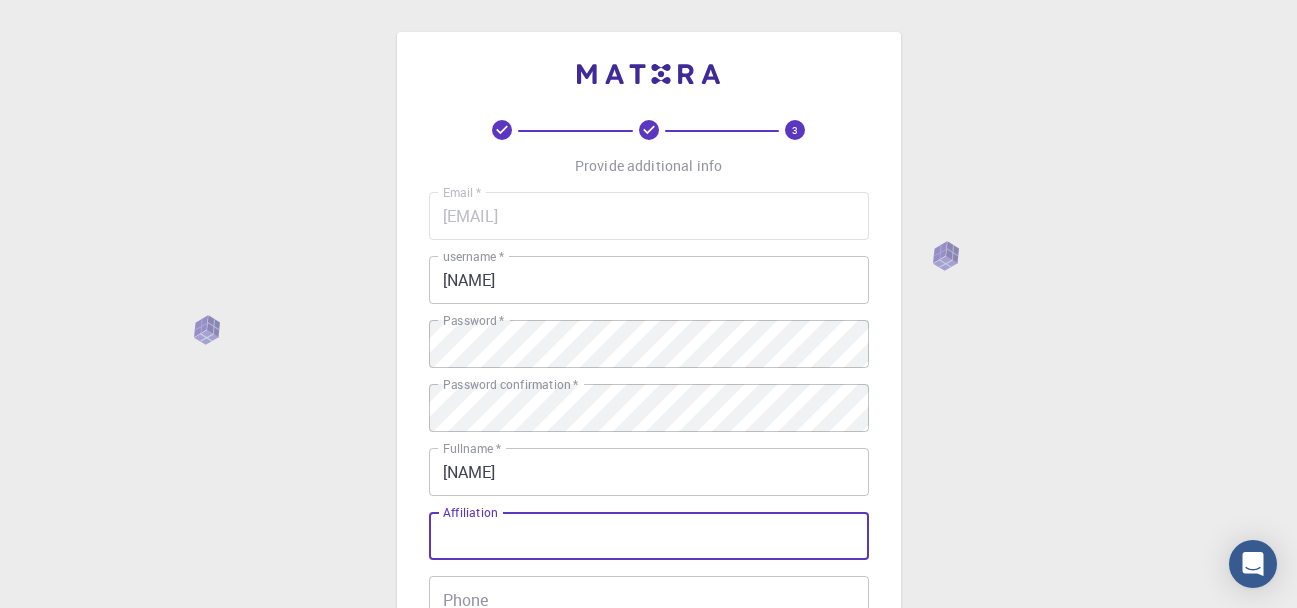 click on "Affiliation" at bounding box center (649, 536) 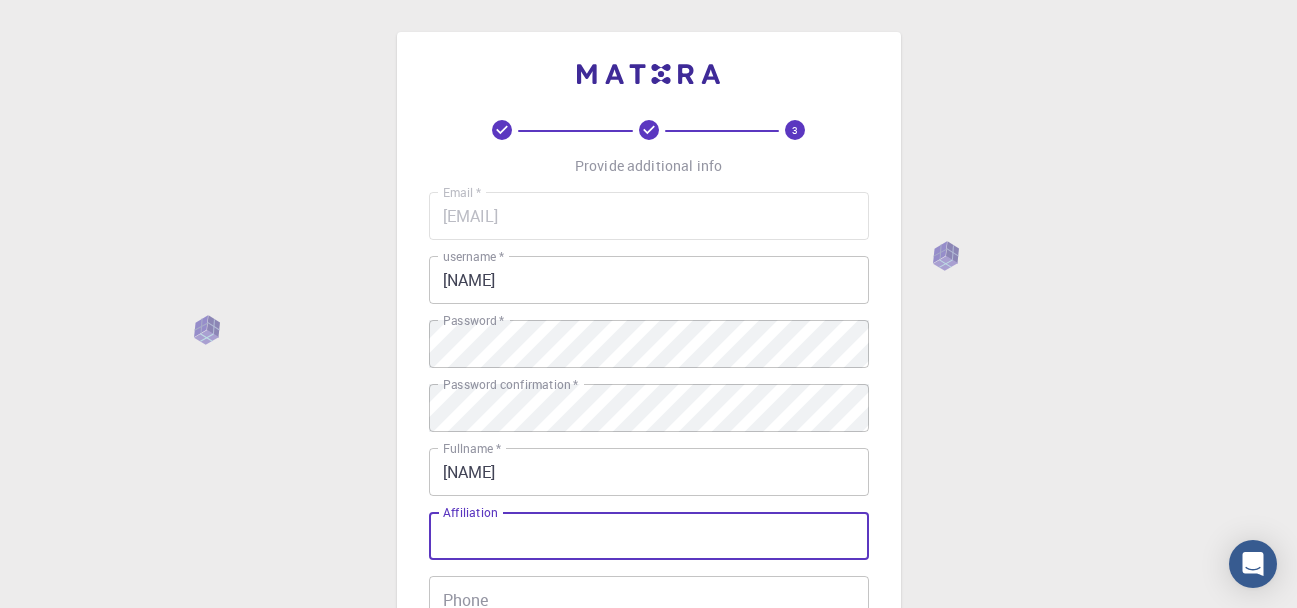 click on "3 Provide additional info Email   * [EMAIL] Email   * username   * [USERNAME] username   * Password   * Password   * Password confirmation   * Password confirmation   * Fullname   * [NAME] Fullname   * Affiliation Affiliation Phone Phone Description Description I accept the Terms of Service / Privacy Policy * REGISTER Already on Mat3ra? Sign in" at bounding box center [648, 509] 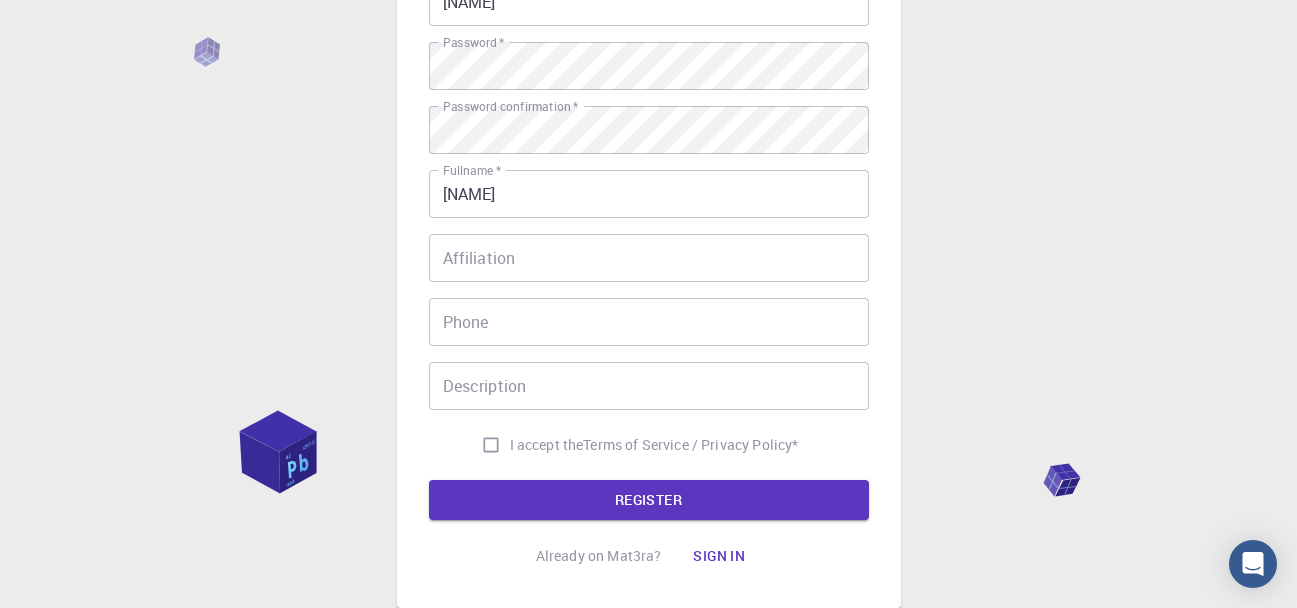 scroll, scrollTop: 280, scrollLeft: 0, axis: vertical 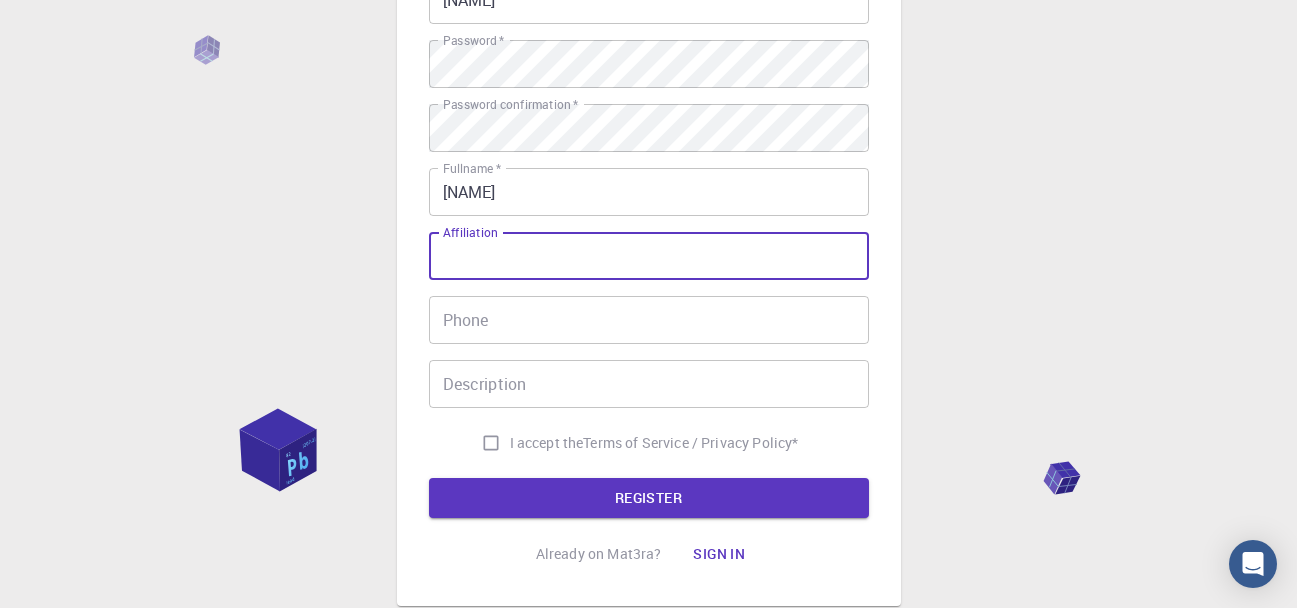 click on "Affiliation" at bounding box center [649, 256] 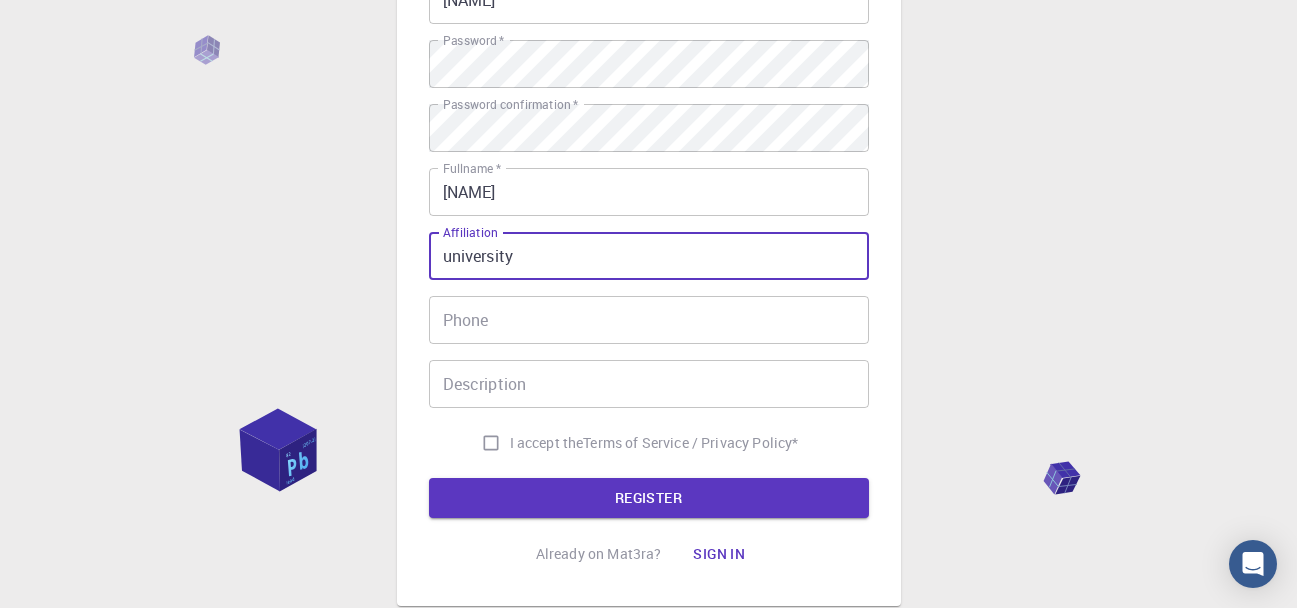type on "university" 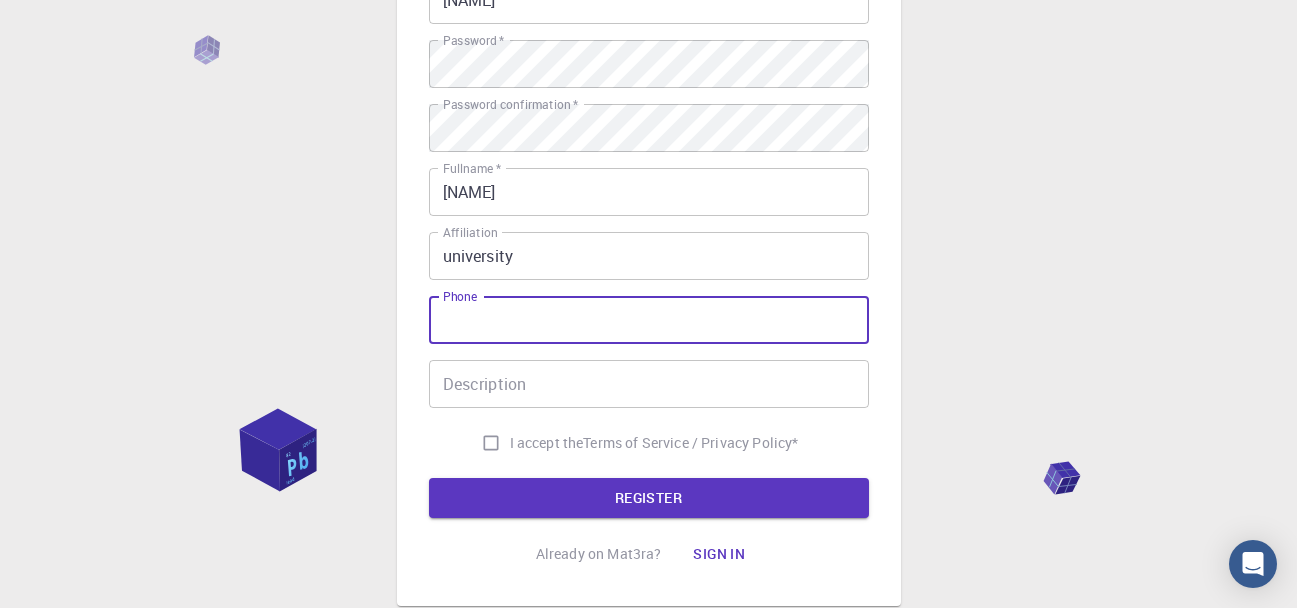 click on "Phone" at bounding box center (649, 320) 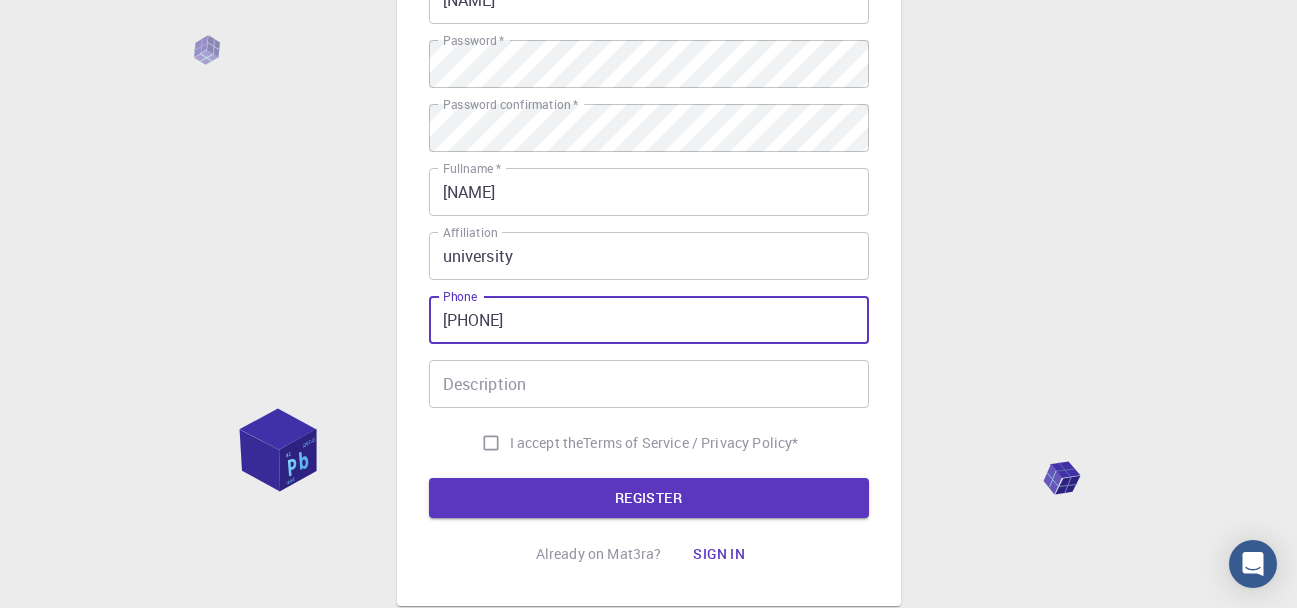 type on "[PHONE]" 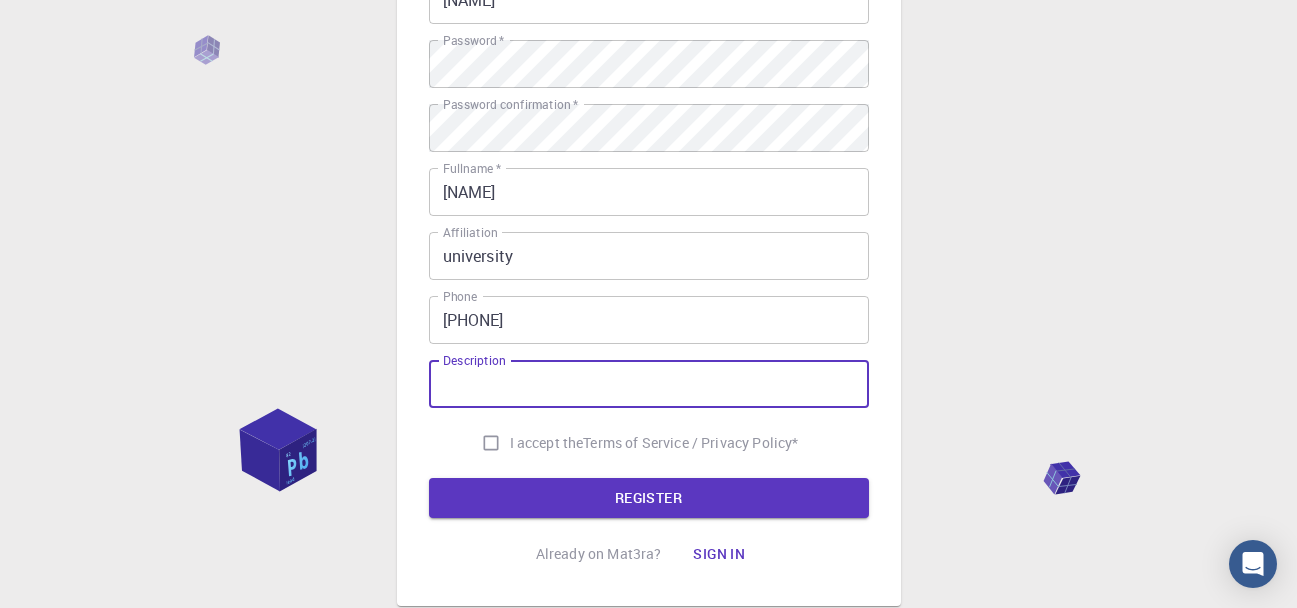 click on "Description" at bounding box center (649, 384) 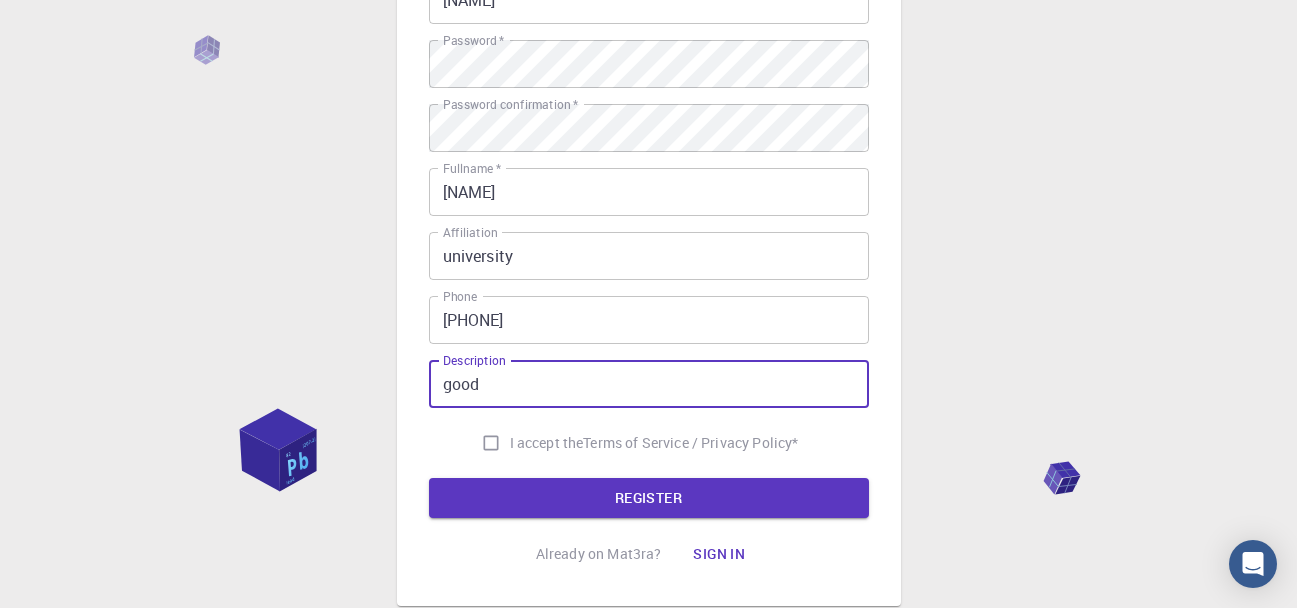 type on "good" 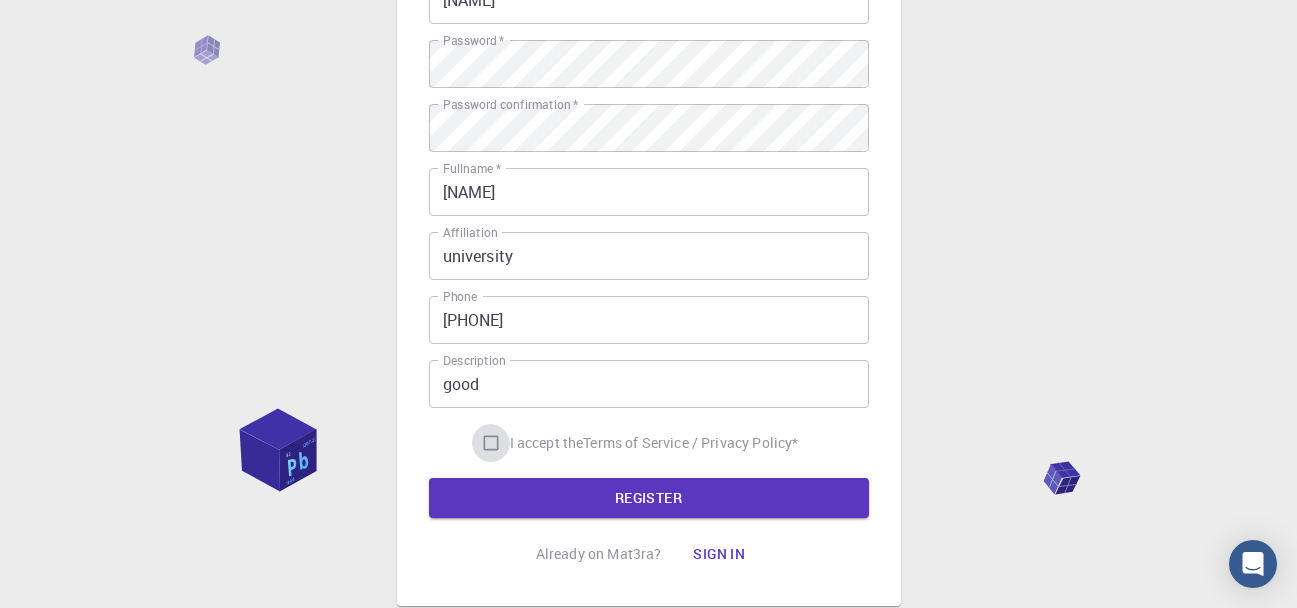 click on "I accept the  Terms of Service / Privacy Policy  *" at bounding box center [491, 443] 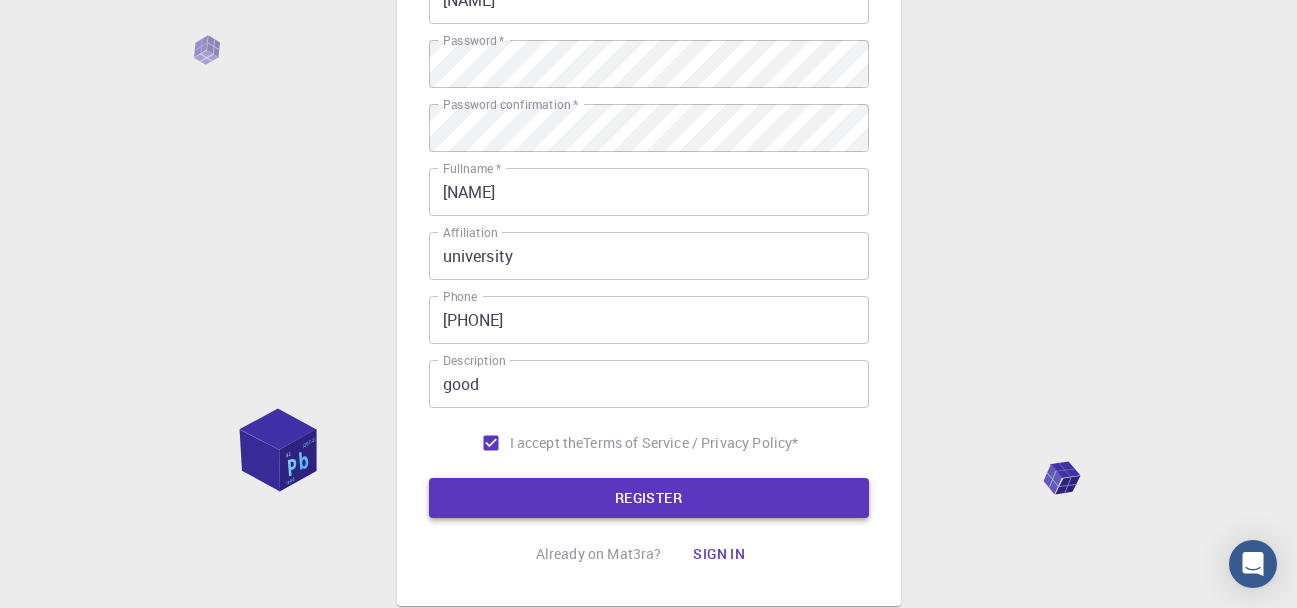 click on "REGISTER" at bounding box center [649, 498] 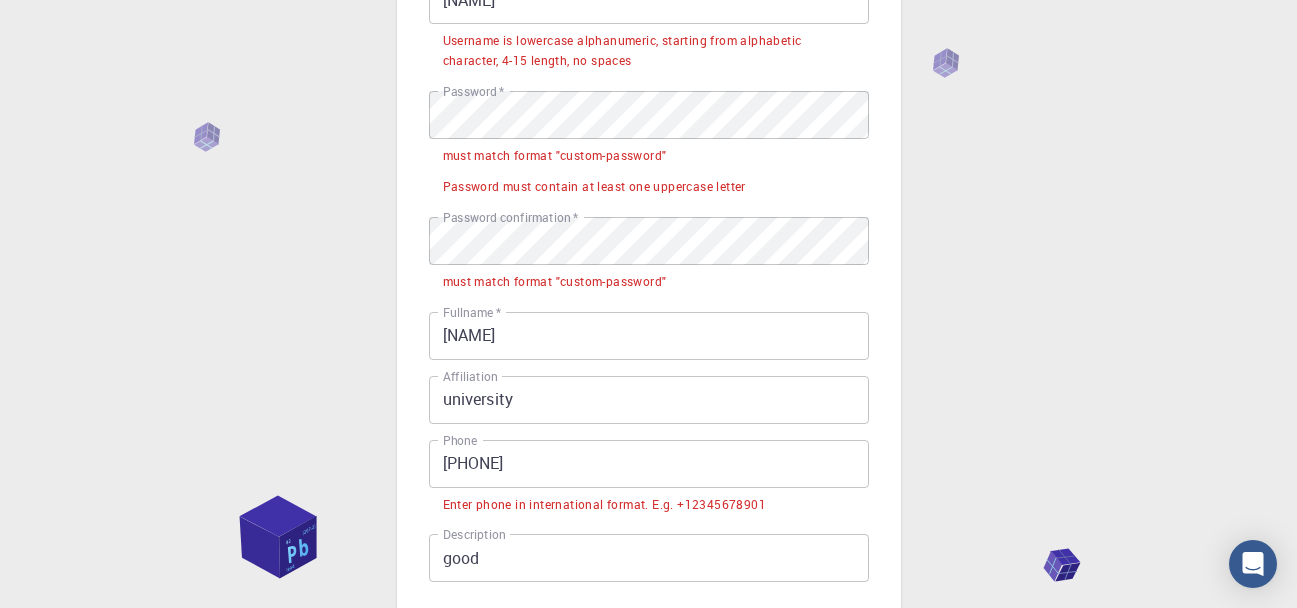 click on "3 Provide additional info Email   * [EMAIL] Email   * username   * [USERNAME] username   * Username is lowercase alphanumeric, starting from alphabetic character, 4-15 length, no spaces Password   * Password   * must match format "custom-password" Password must contain at least one uppercase letter Password confirmation   * Password confirmation   * must match format "custom-password" Fullname   * [NAME] Fullname   * Affiliation university Affiliation Phone [PHONE] Phone Enter phone in international format. E.g. +12345678901 Description good Description I accept the Terms of Service / Privacy Policy * REGISTER Already on Mat3ra? Sign in" at bounding box center [649, 266] 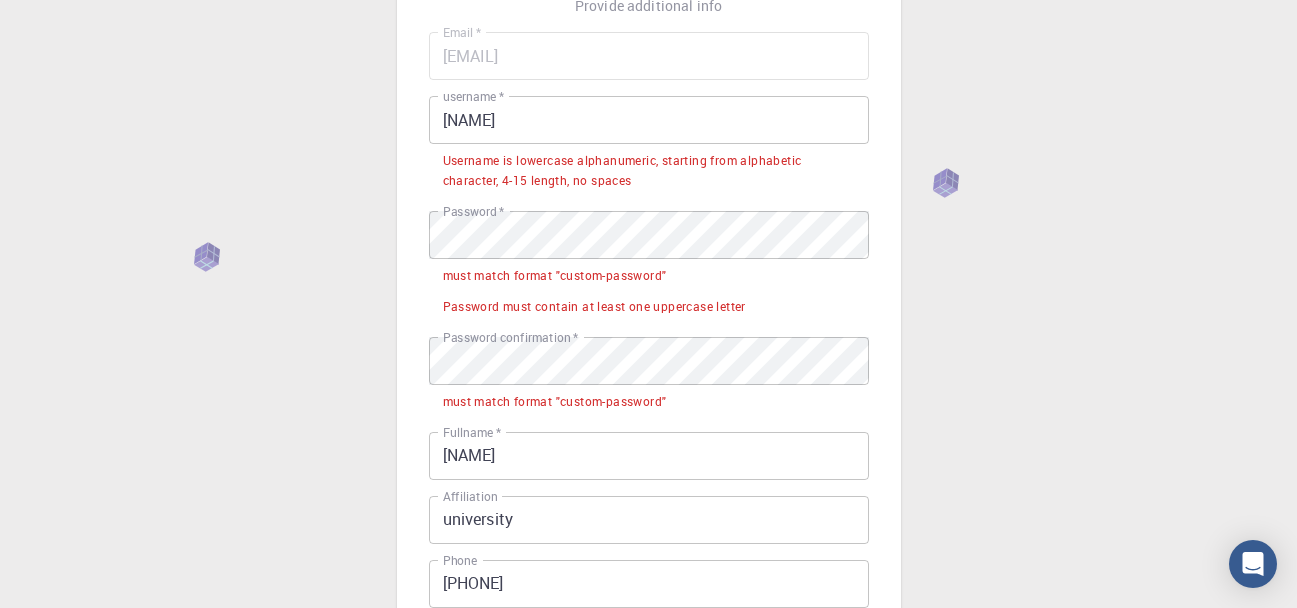 scroll, scrollTop: 120, scrollLeft: 0, axis: vertical 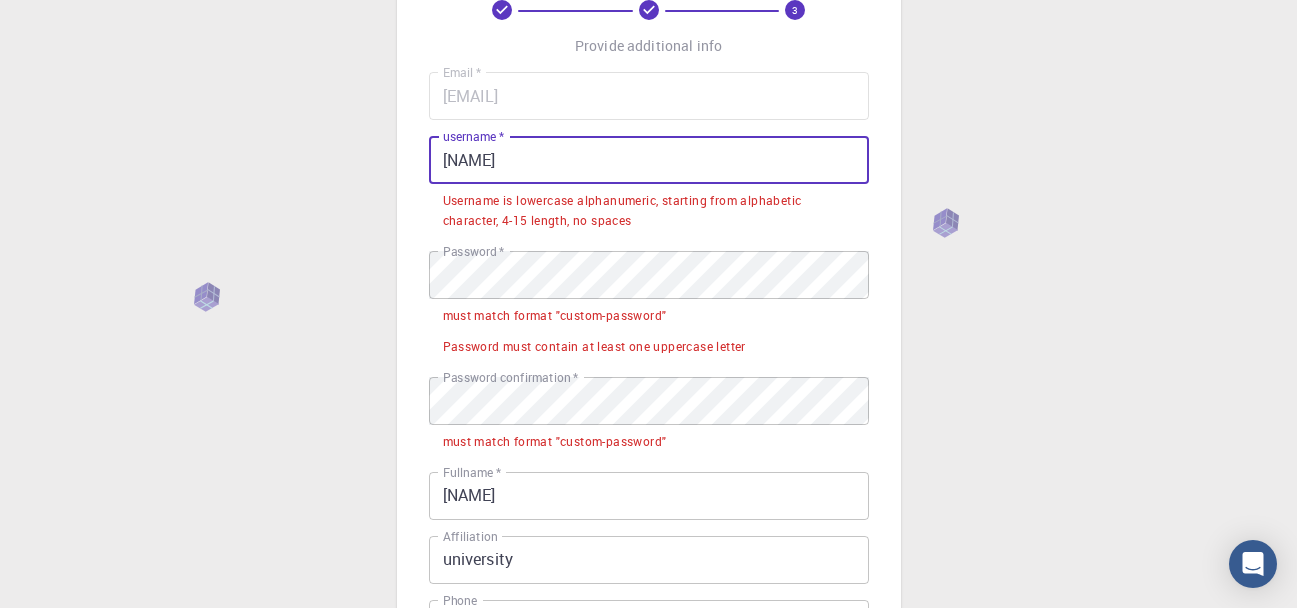 click on "[NAME]" at bounding box center (649, 160) 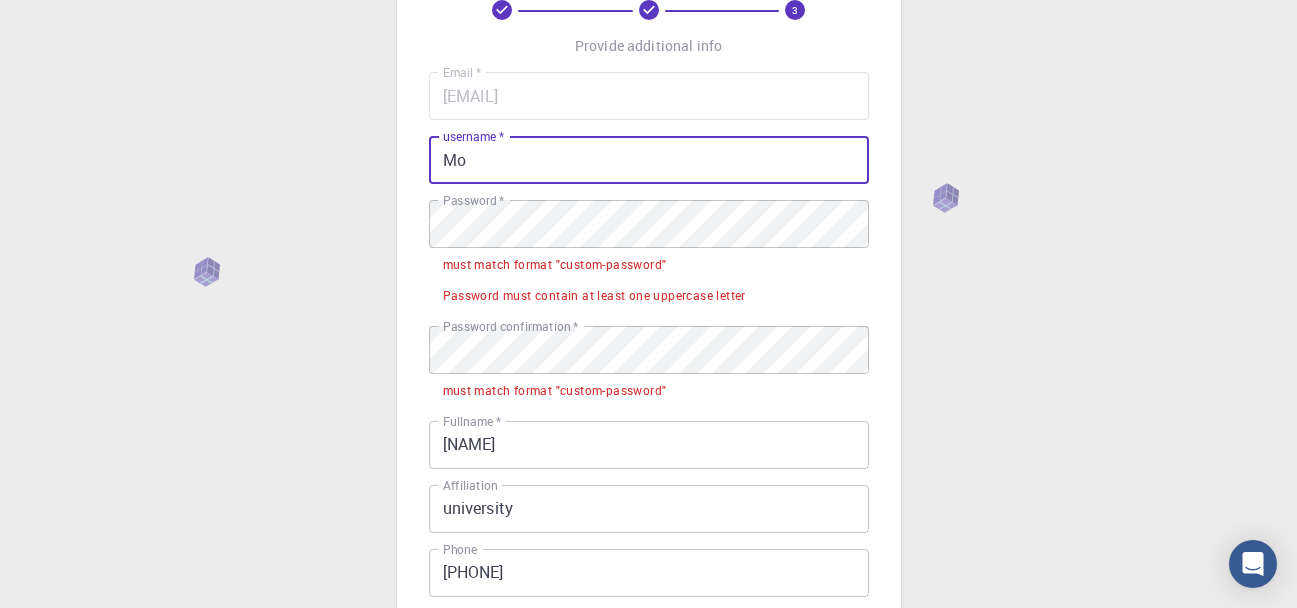 type on "M" 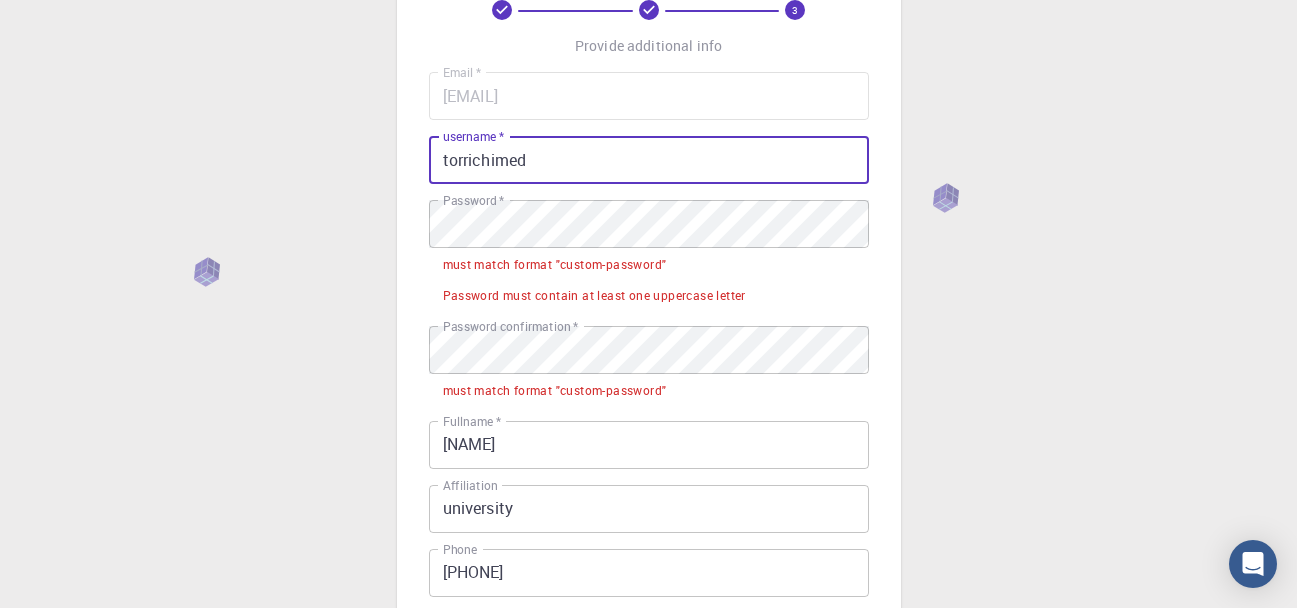 type on "torrichimed" 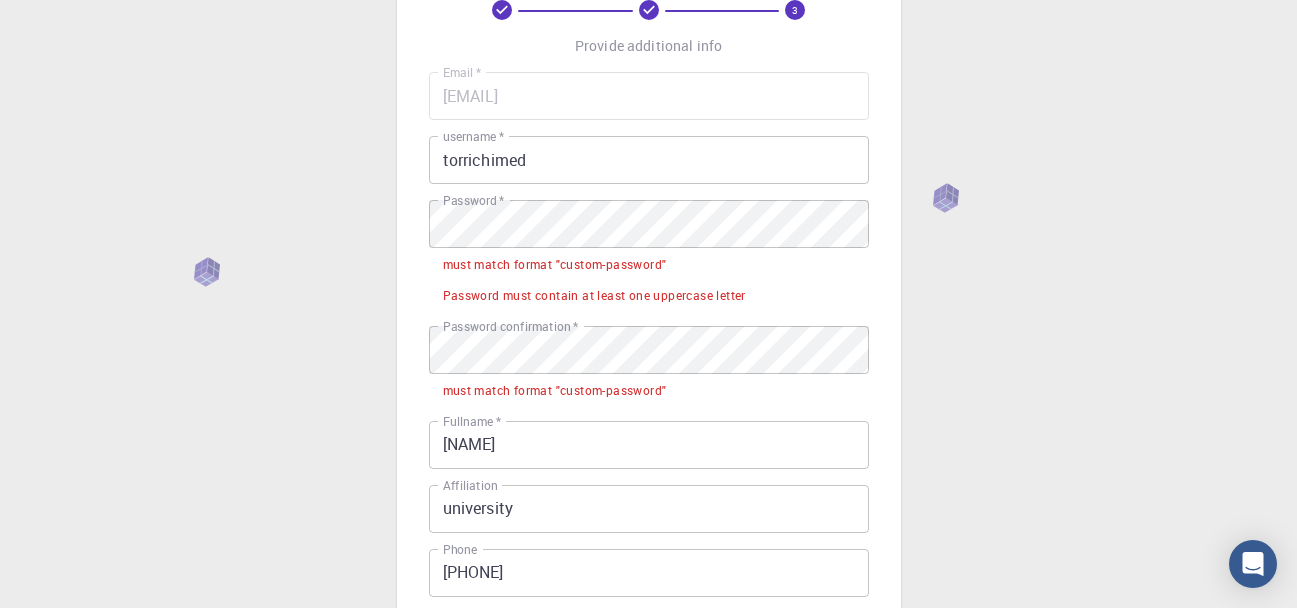 click on "3 Provide additional info Email   * [EMAIL] Email   * username   * [USERNAME] username   * Password   * Password   * must match format "custom-password" Password must contain at least one uppercase letter Password confirmation   * Password confirmation   * must match format "custom-password" Fullname   * [NAME] Fullname   * Affiliation university Affiliation Phone [PHONE] Phone Enter phone in international format. E.g. +12345678901 Description good Description I accept the Terms of Service / Privacy Policy * REGISTER Already on Mat3ra? Sign in © 2025 Exabyte Inc. All rights reserved. Platform version 2025.6.26 . Documentation Video Tutorials Terms of service Privacy statement" at bounding box center [648, 450] 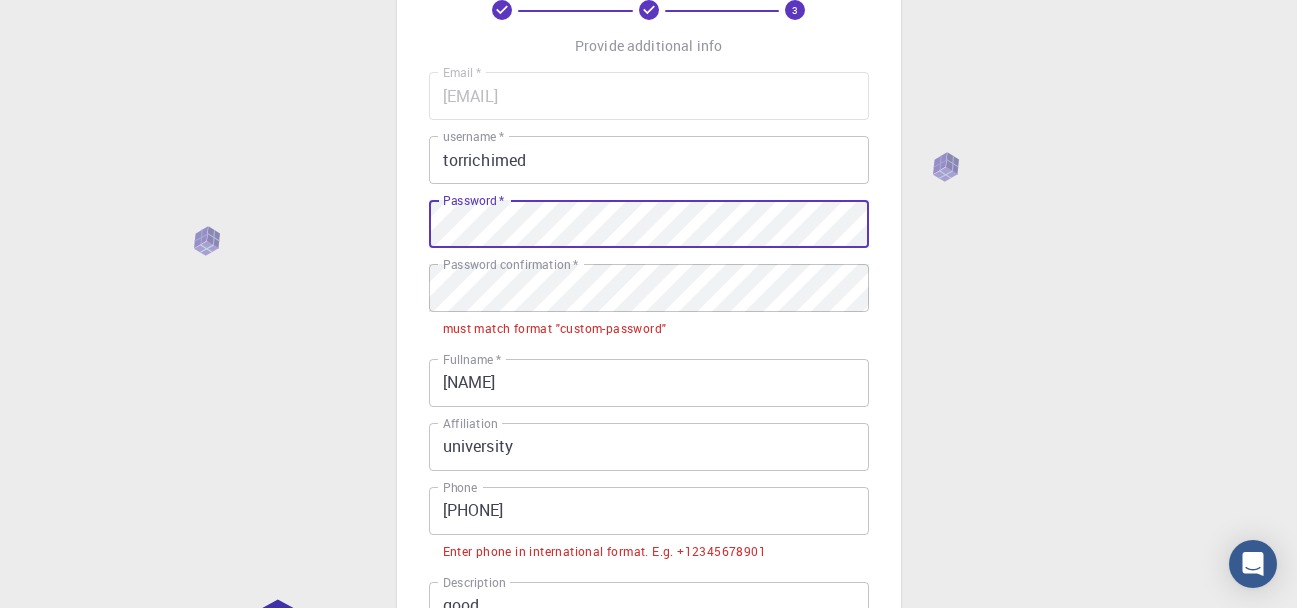 click on "REGISTER" at bounding box center (649, 720) 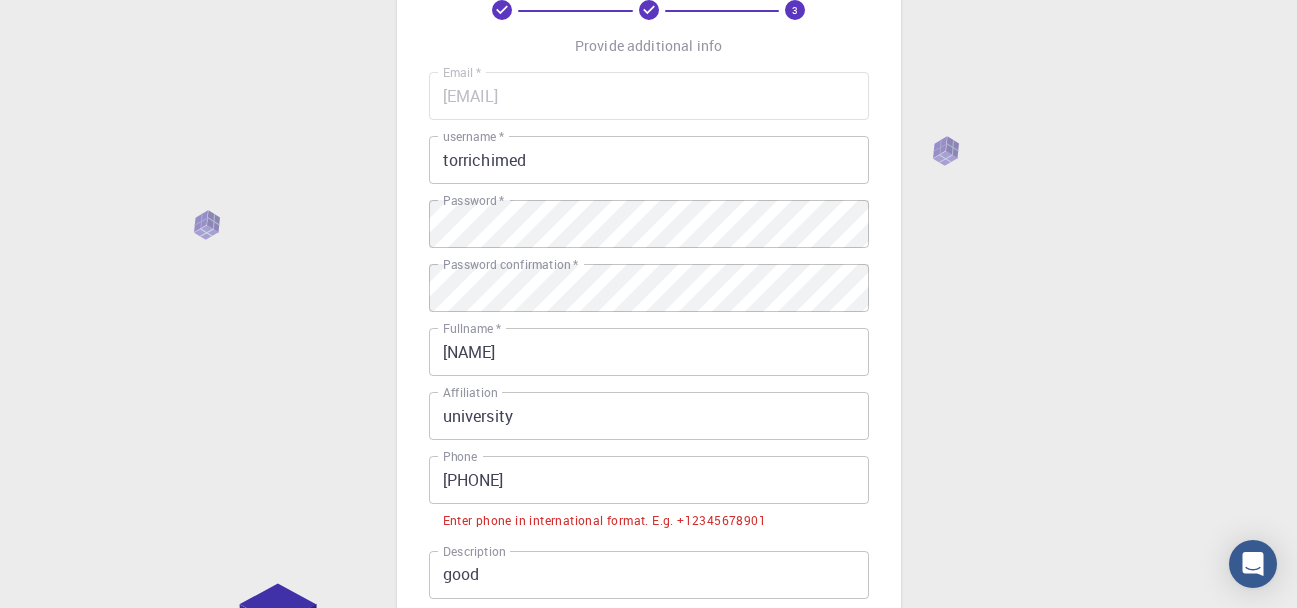 click on "3 Provide additional info Email   * [EMAIL] Email   * username   * [USERNAME] username   * Password   * Password   * Password confirmation   * Password confirmation   * Fullname   * [NAME] Fullname   * Affiliation university Affiliation Phone [PHONE] Phone Enter phone in international format. E.g. +12345678901 Description good Description I accept the Terms of Service / Privacy Policy * REGISTER Already on Mat3ra? Sign in" at bounding box center [648, 404] 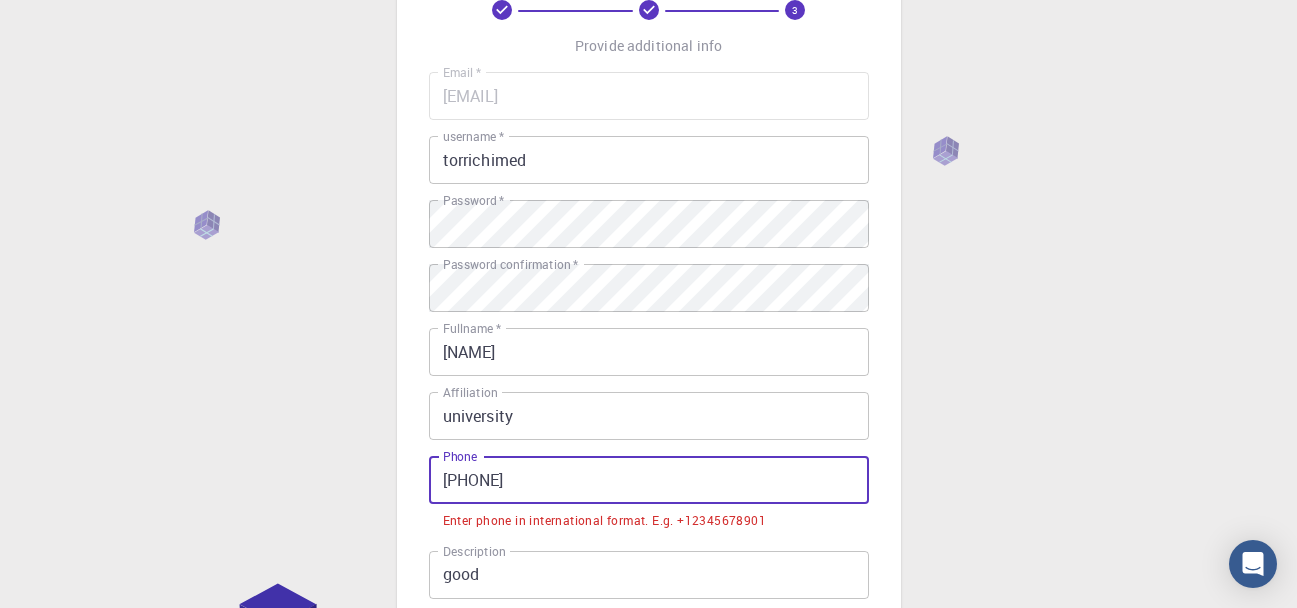 click on "[PHONE]" at bounding box center [649, 480] 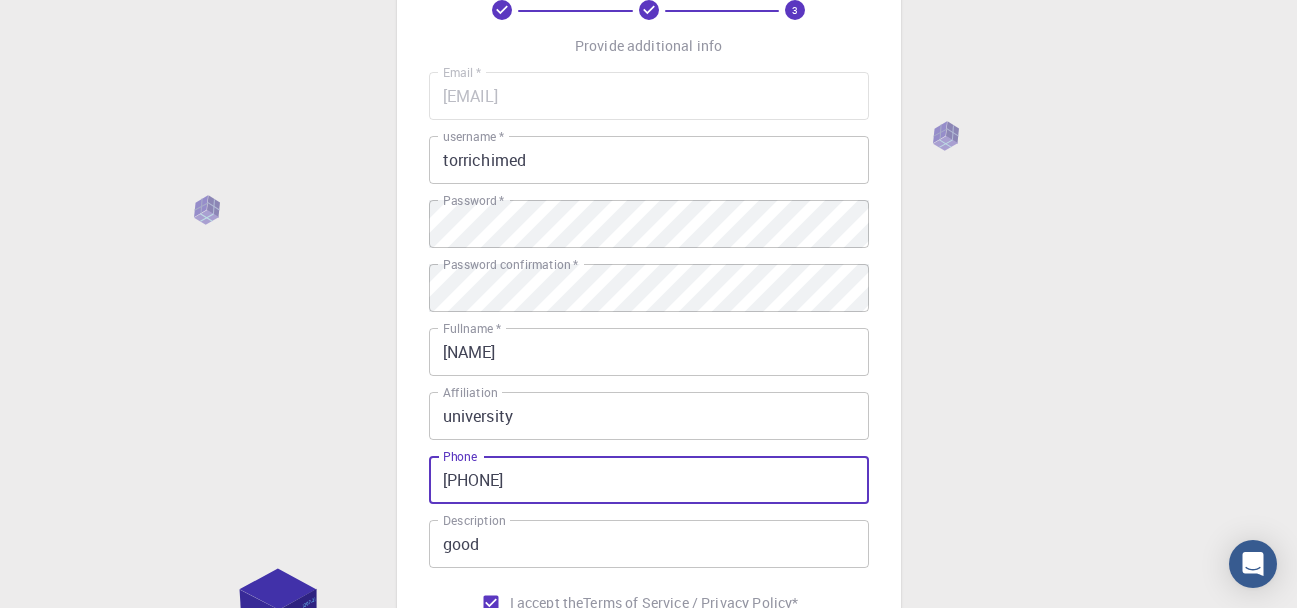 type on "[PHONE]" 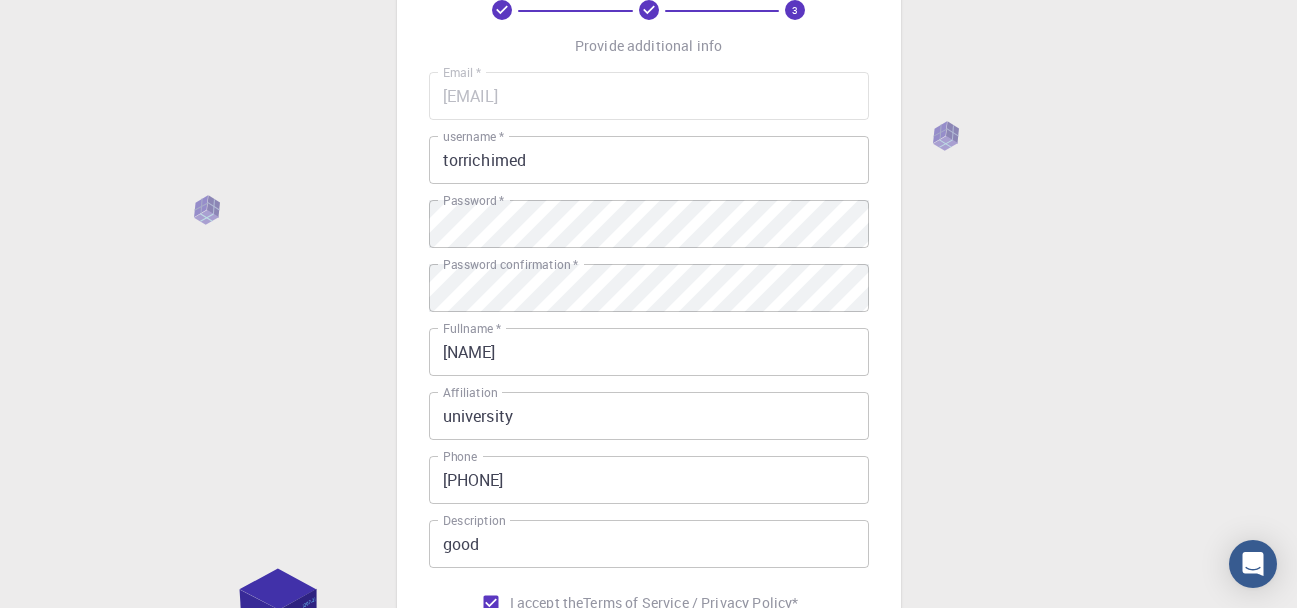 click on "3 Provide additional info Email   * [EMAIL] Email   * username   * [USERNAME] username   * Password   * Password   * Password confirmation   * Password confirmation   * Fullname   * [NAME] Fullname   * Affiliation university Affiliation Phone [PHONE] Phone Description good Description I accept the Terms of Service / Privacy Policy * REGISTER Already on Mat3ra? Sign in" at bounding box center [649, 339] 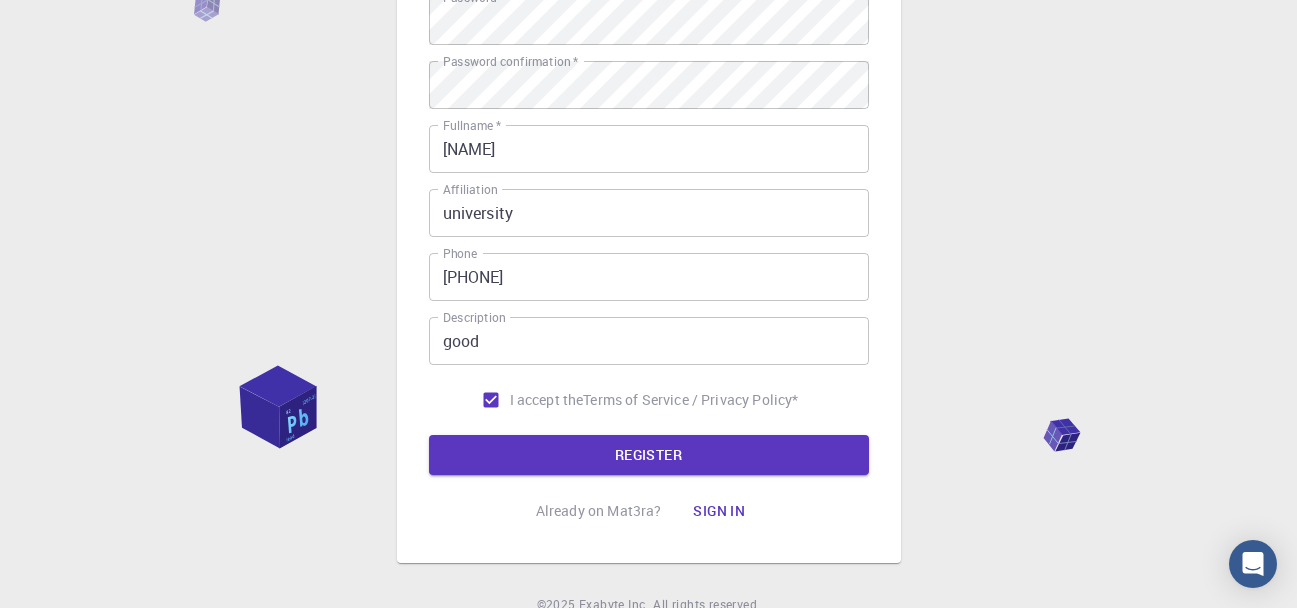 scroll, scrollTop: 360, scrollLeft: 0, axis: vertical 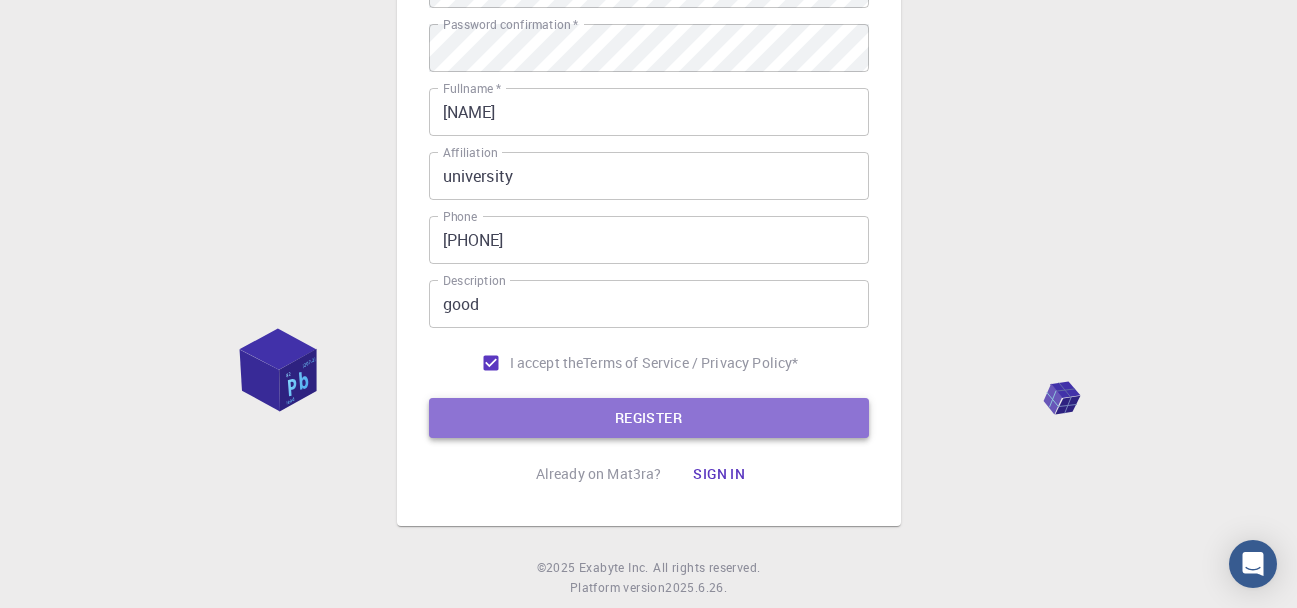 click on "REGISTER" at bounding box center [649, 418] 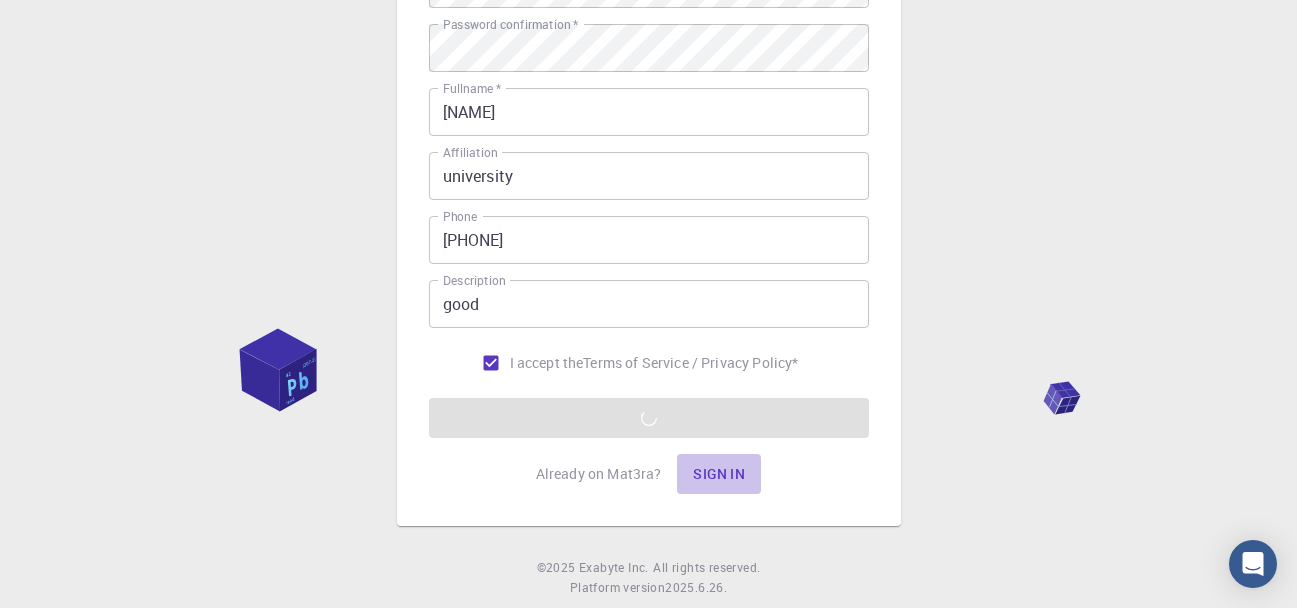 click on "Sign in" at bounding box center (719, 474) 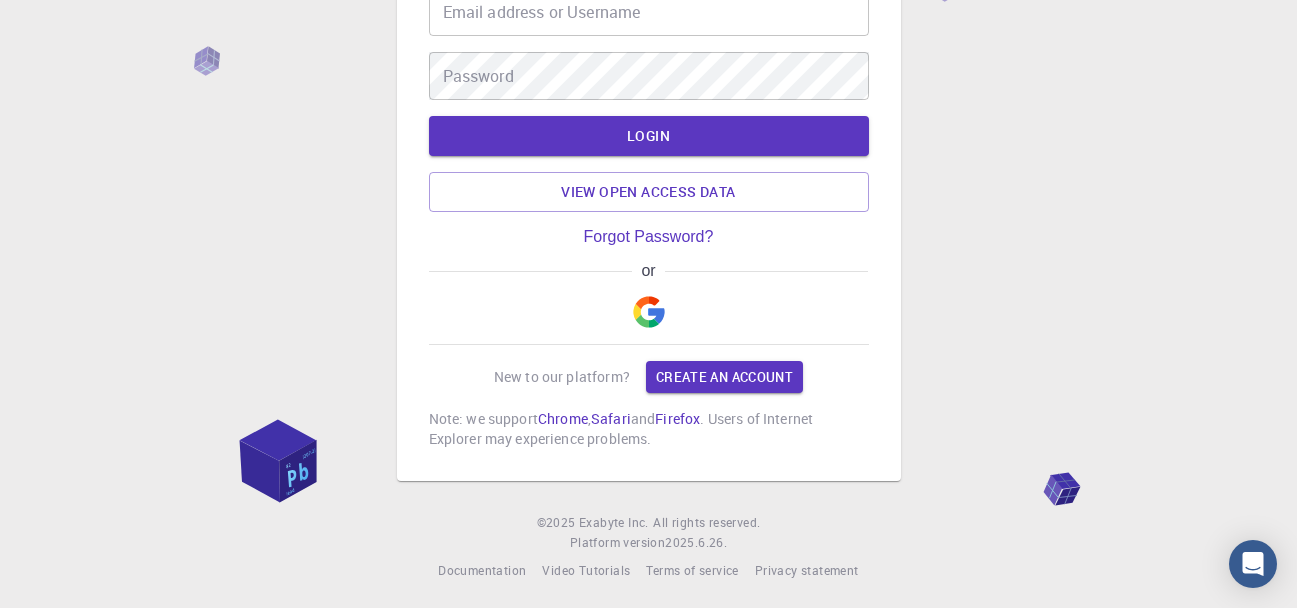 type on "torrichimed" 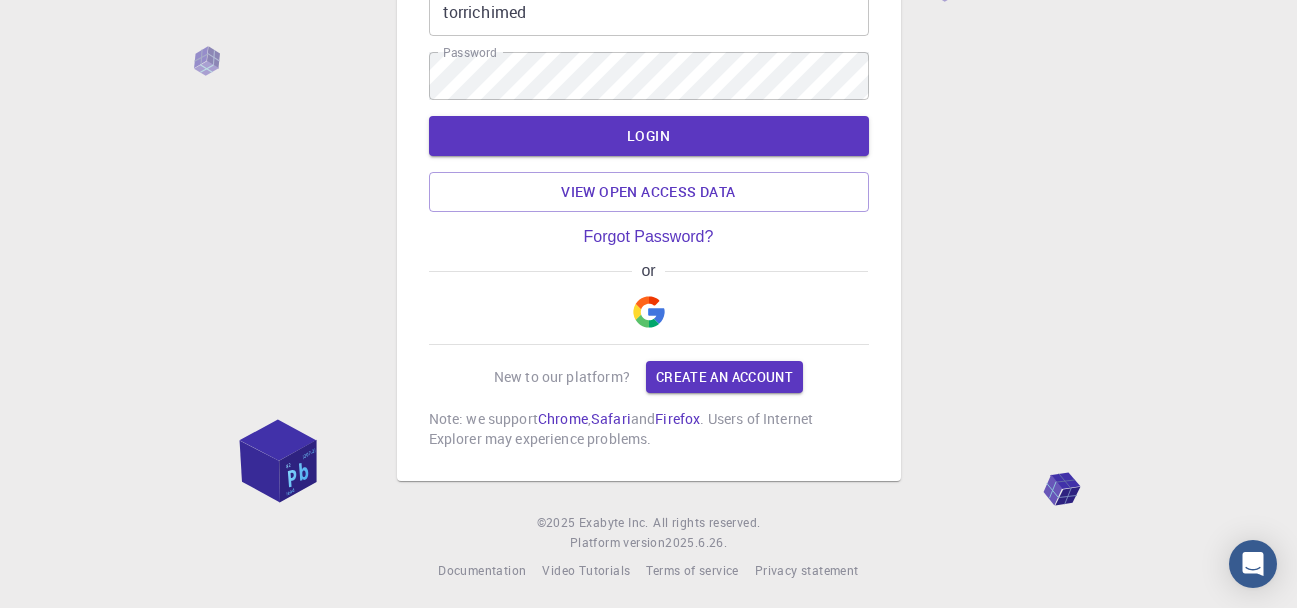 scroll, scrollTop: 164, scrollLeft: 0, axis: vertical 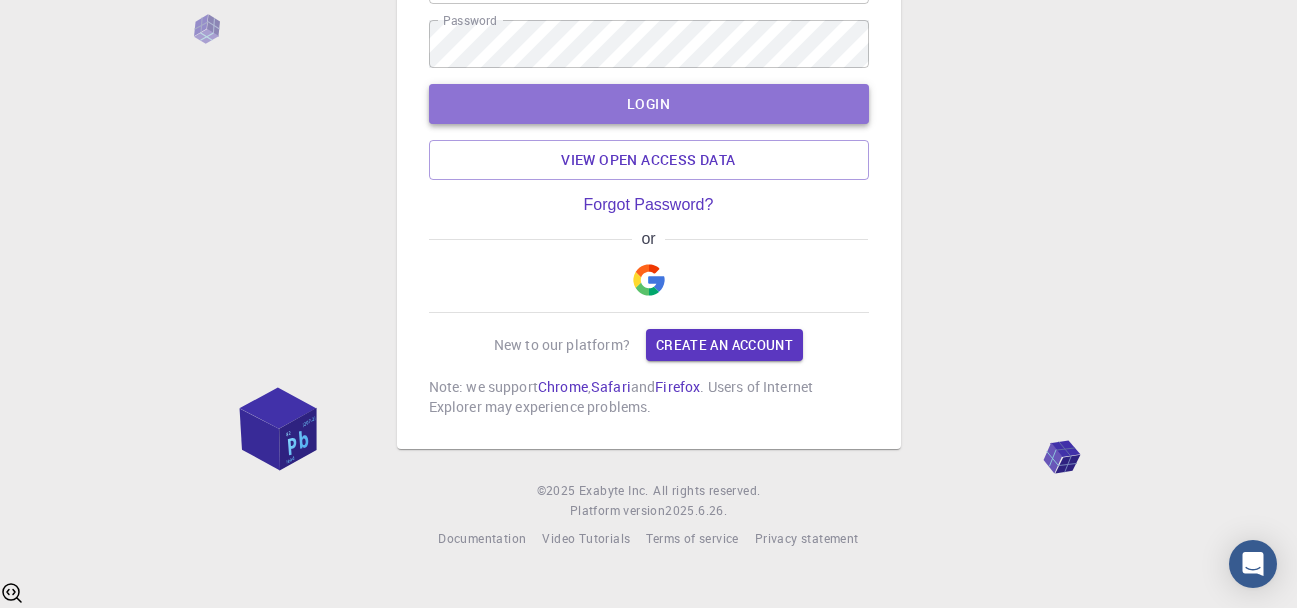 click on "LOGIN" at bounding box center (649, 104) 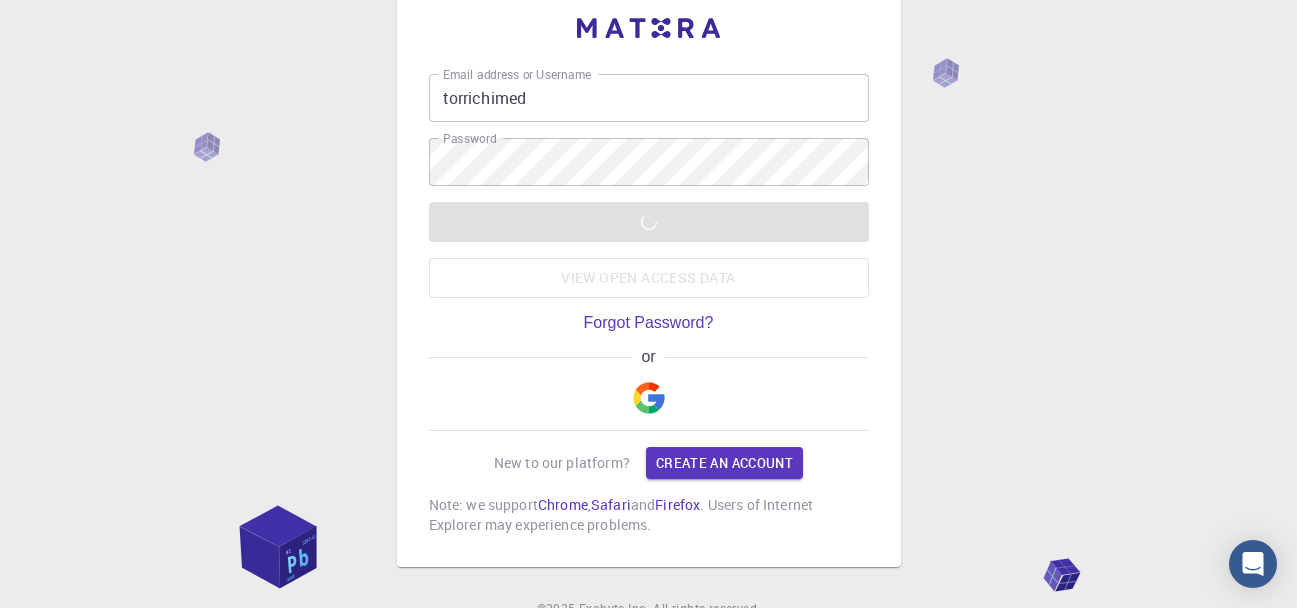 scroll, scrollTop: 44, scrollLeft: 0, axis: vertical 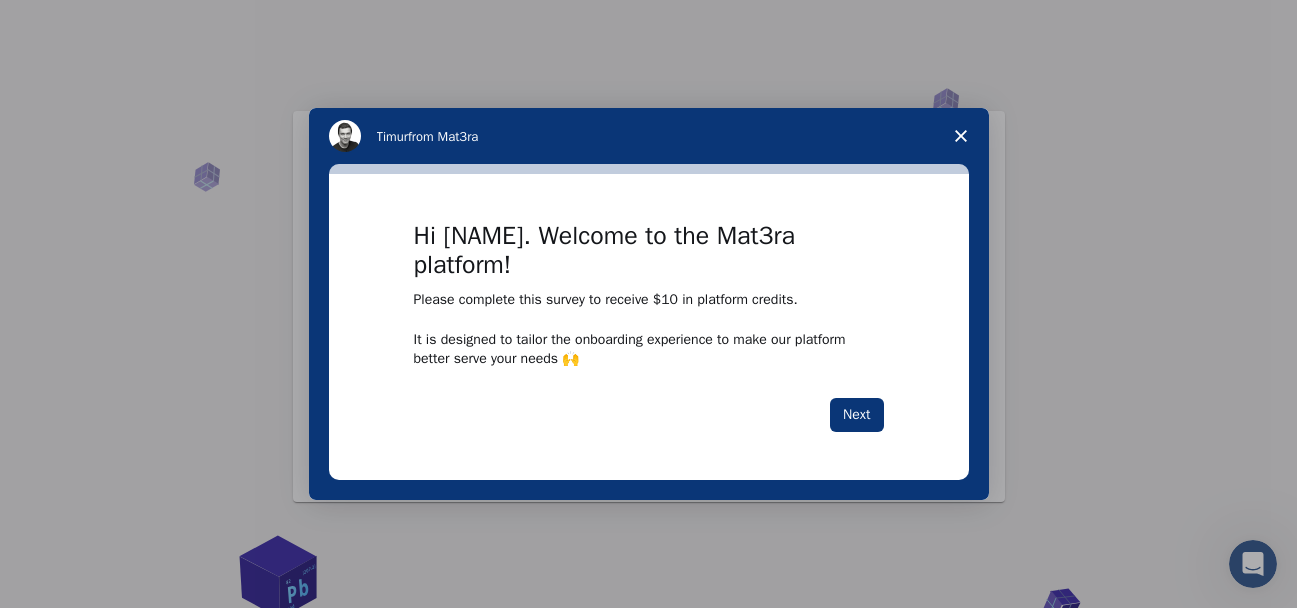 click on "Hi [NAME]. Welcome to the Mat3ra platform! Please complete this survey to receive $10 in platform credits. It is designed to tailor the onboarding experience to make our platform better serve your needs 🙌 Next" at bounding box center [649, 326] 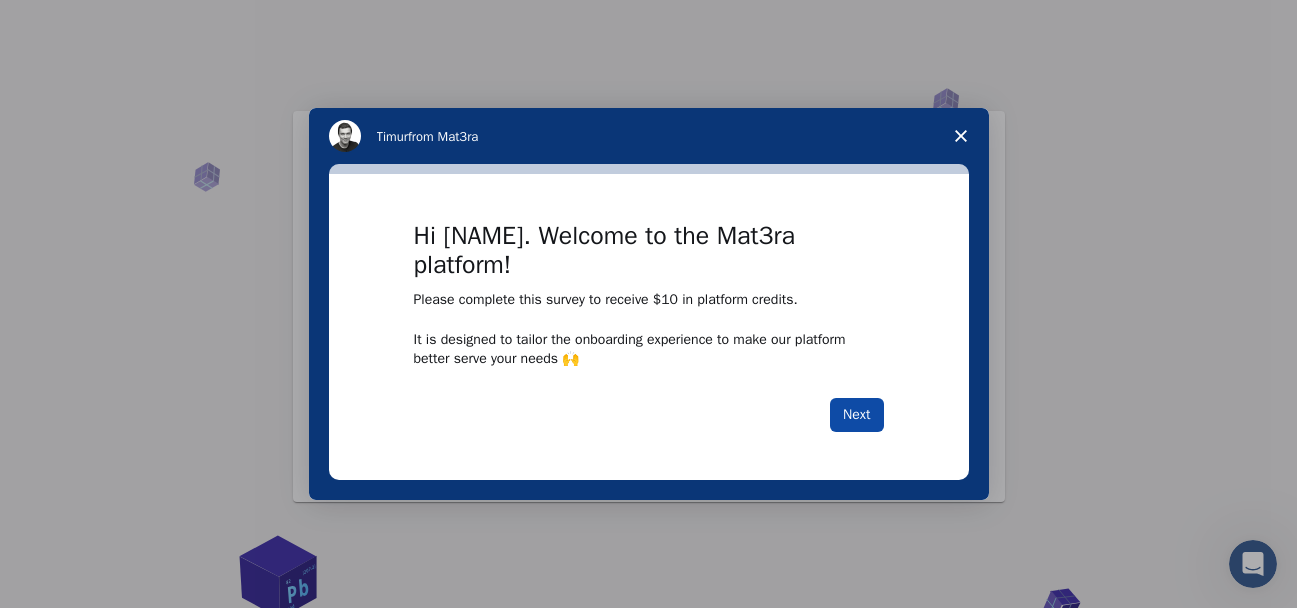 click on "Next" at bounding box center (856, 415) 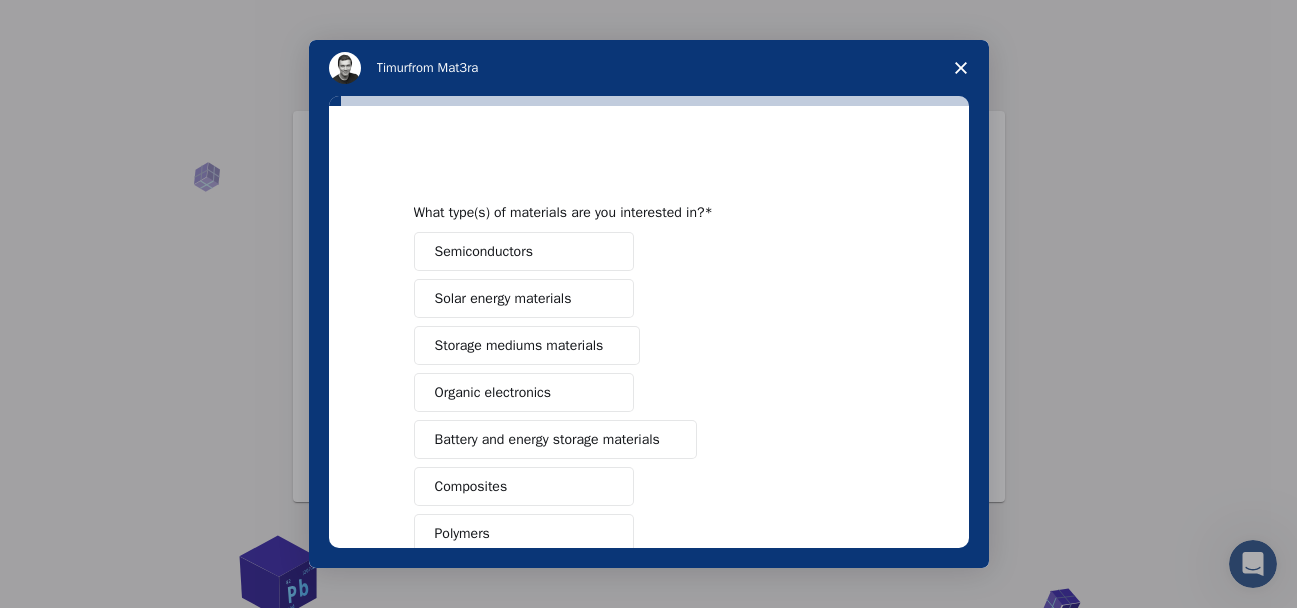 click on "Semiconductors" at bounding box center [484, 251] 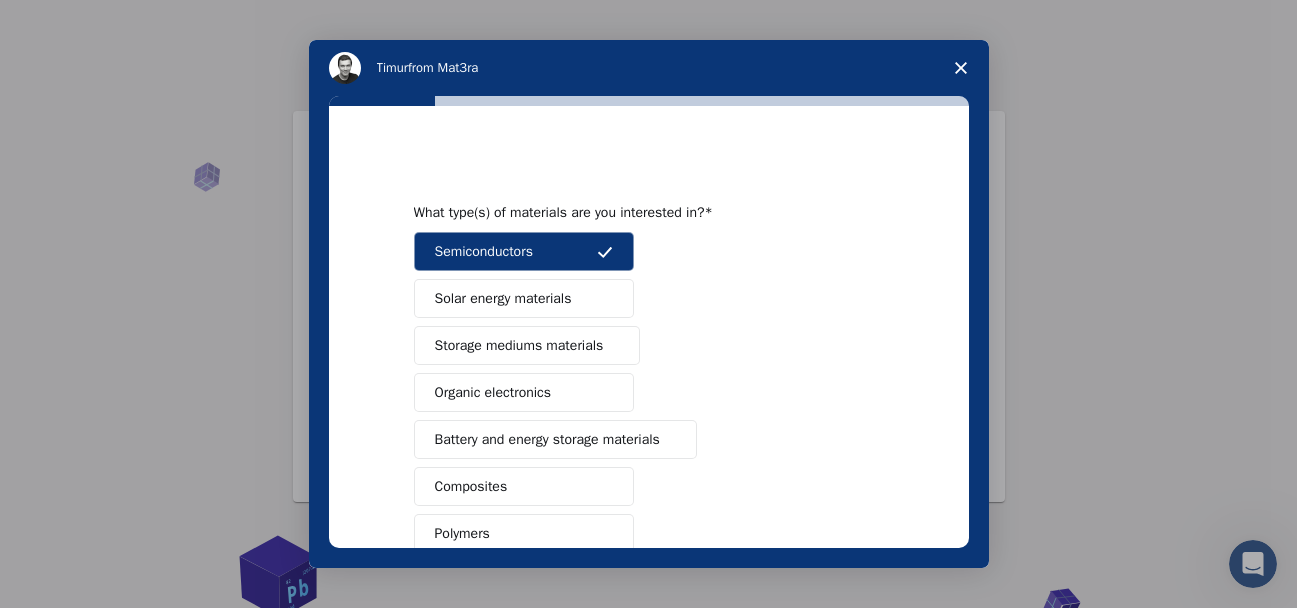 click on "Semiconductors" at bounding box center (484, 251) 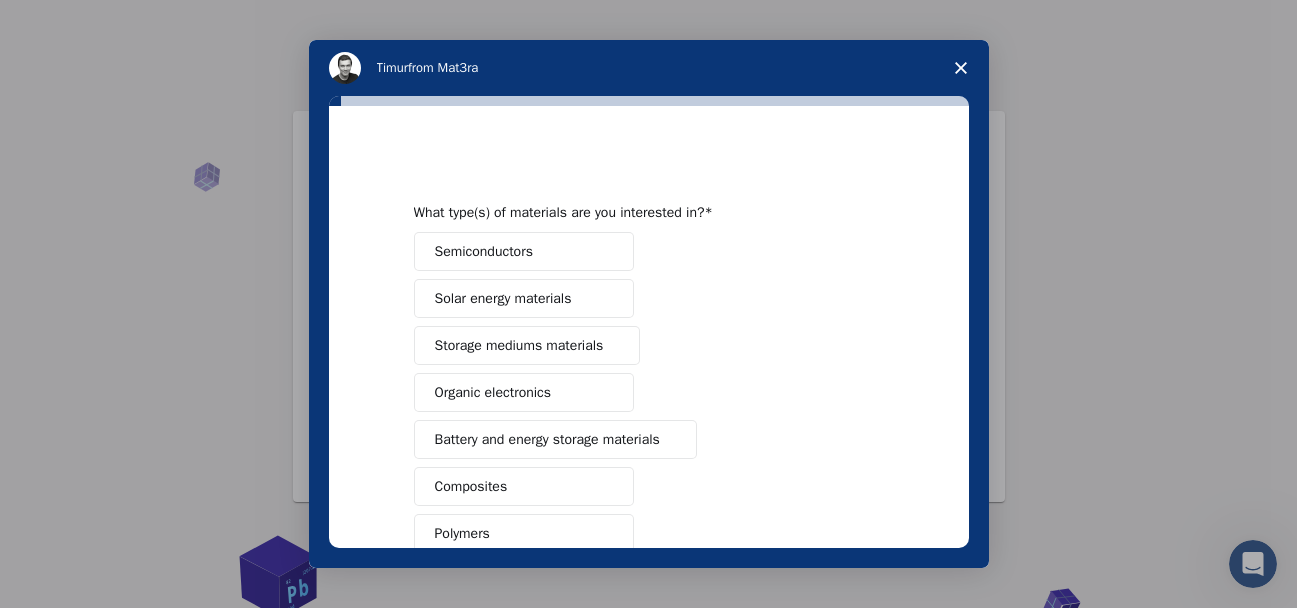 type 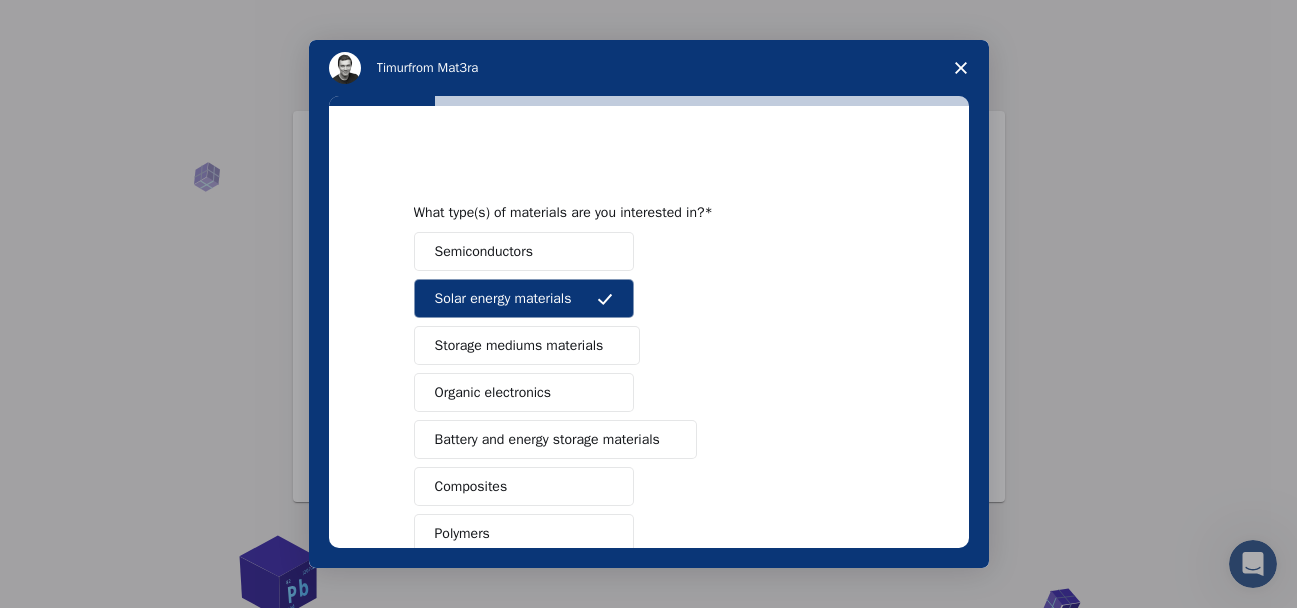 click on "Solar energy materials" at bounding box center [503, 298] 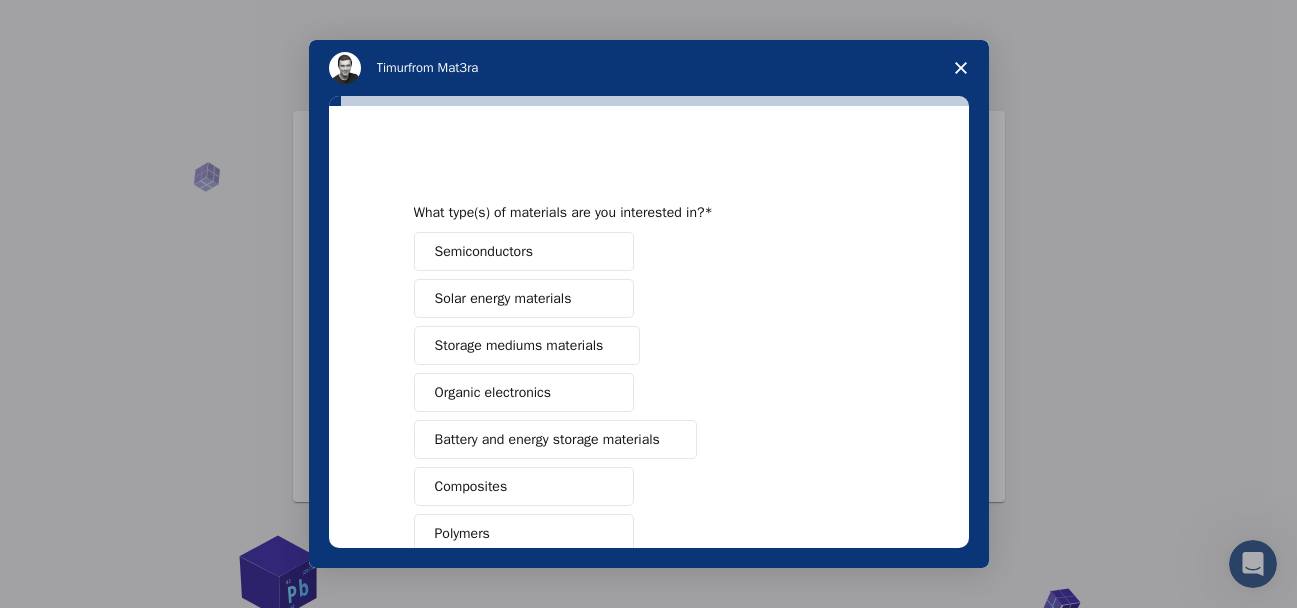 click on "Solar energy materials" at bounding box center [503, 298] 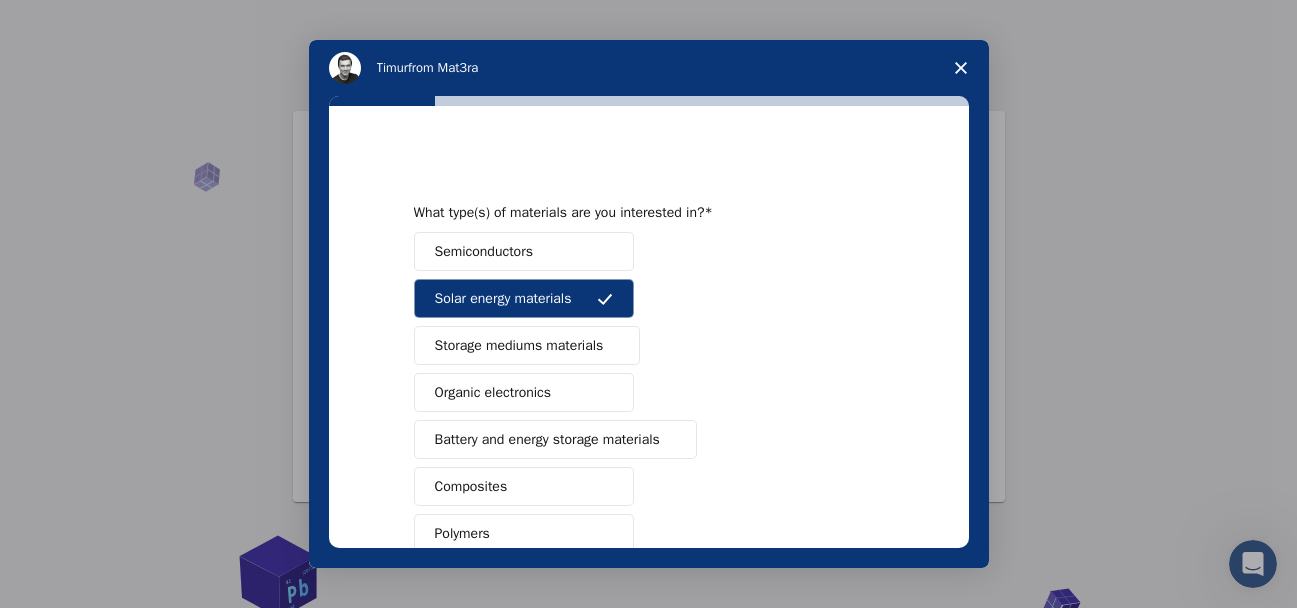 click on "Semiconductors" at bounding box center (484, 251) 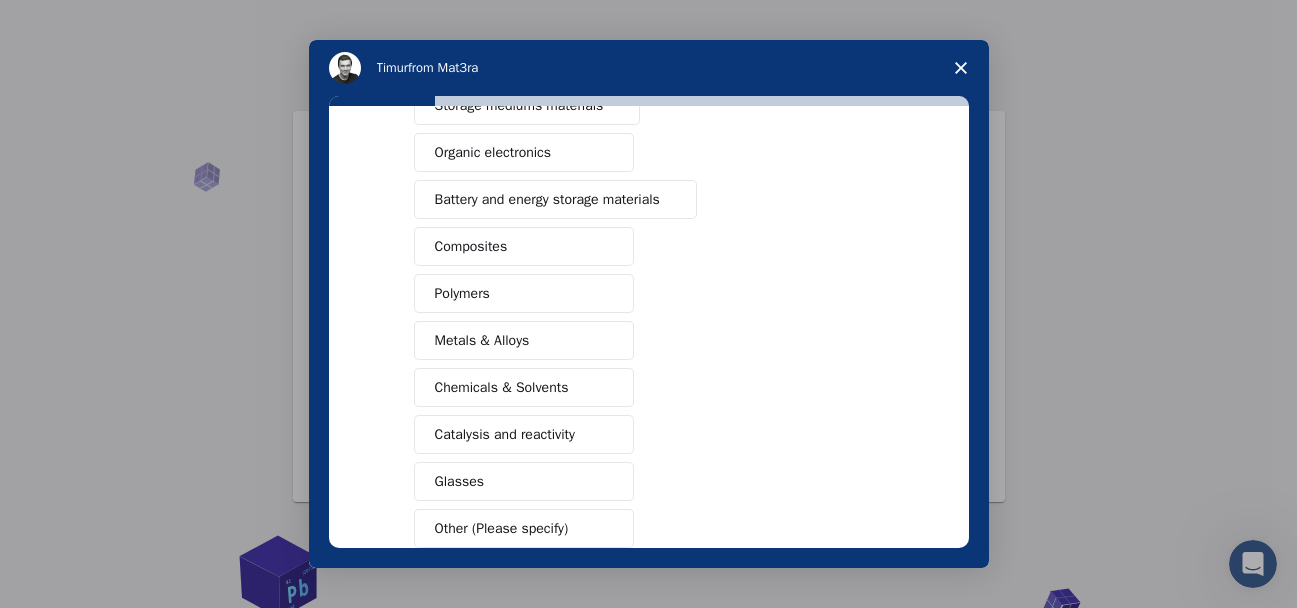 scroll, scrollTop: 241, scrollLeft: 0, axis: vertical 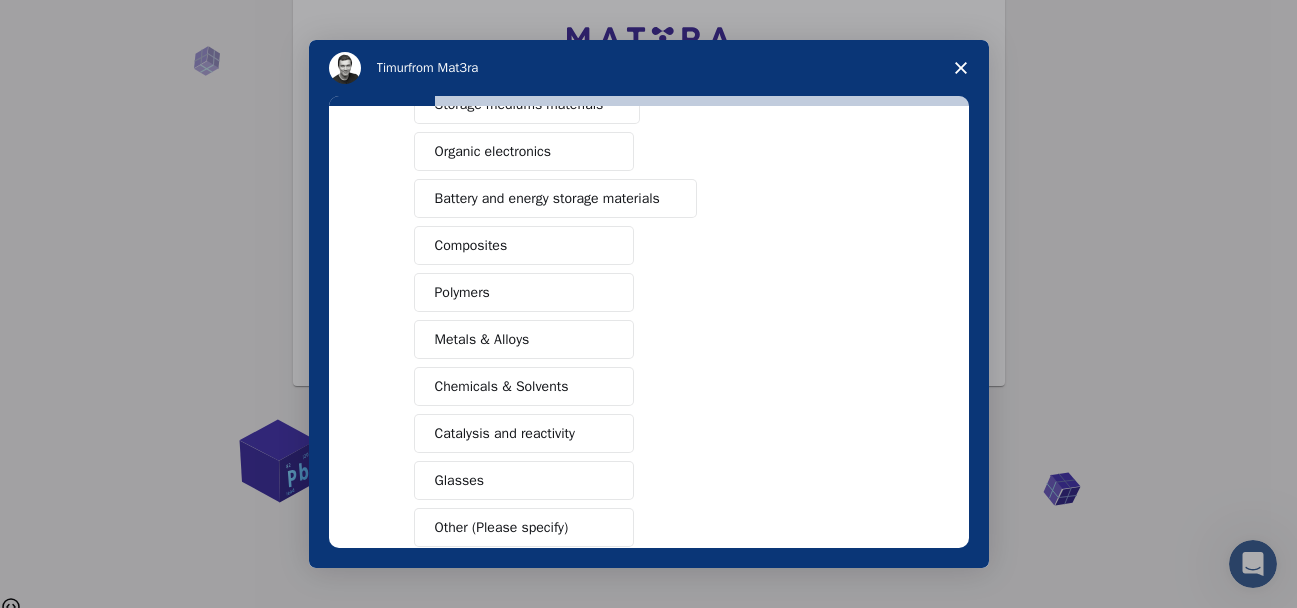 click on "Metals & Alloys" at bounding box center [482, 339] 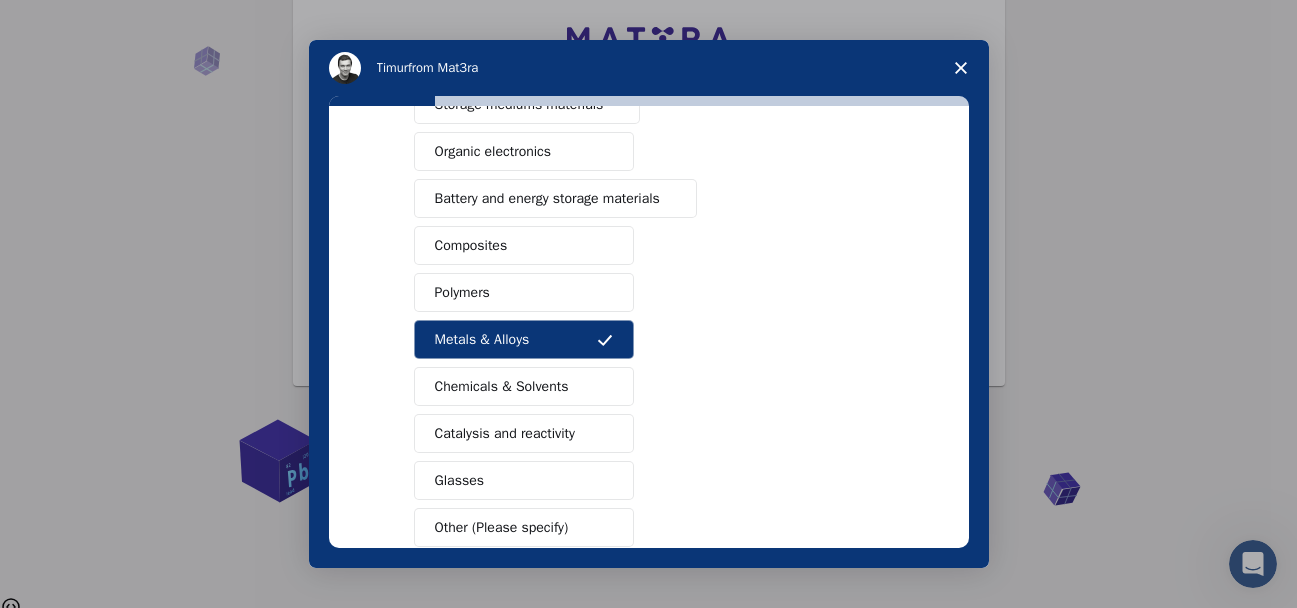click on "Next" at bounding box center [856, 599] 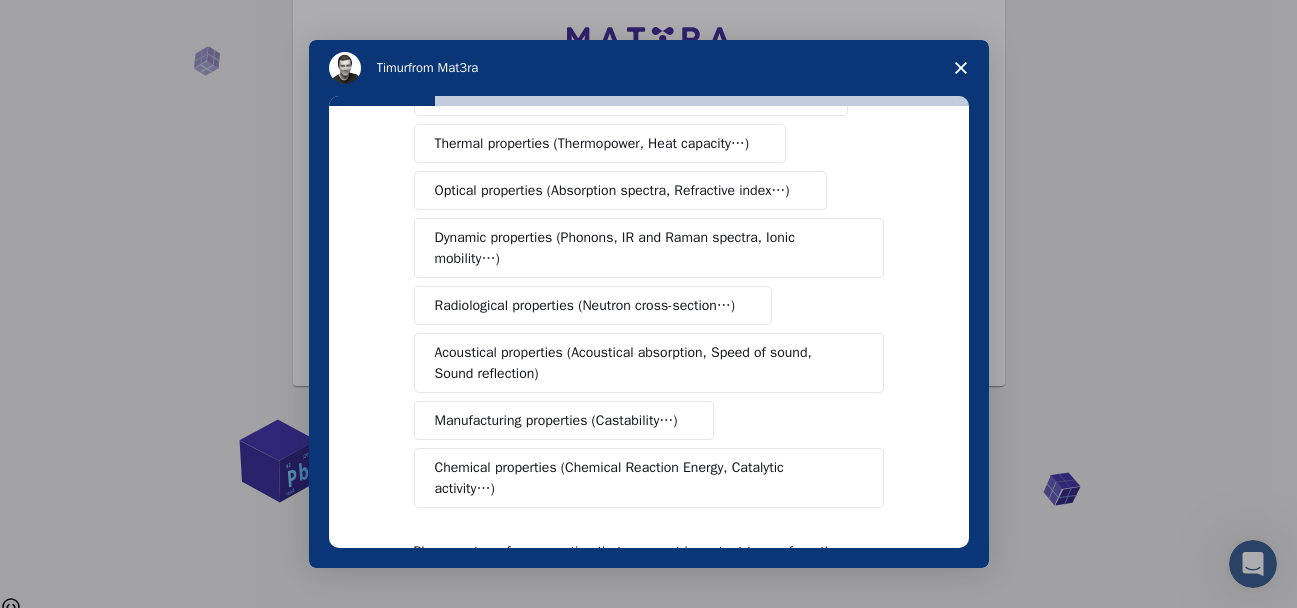 scroll, scrollTop: 0, scrollLeft: 0, axis: both 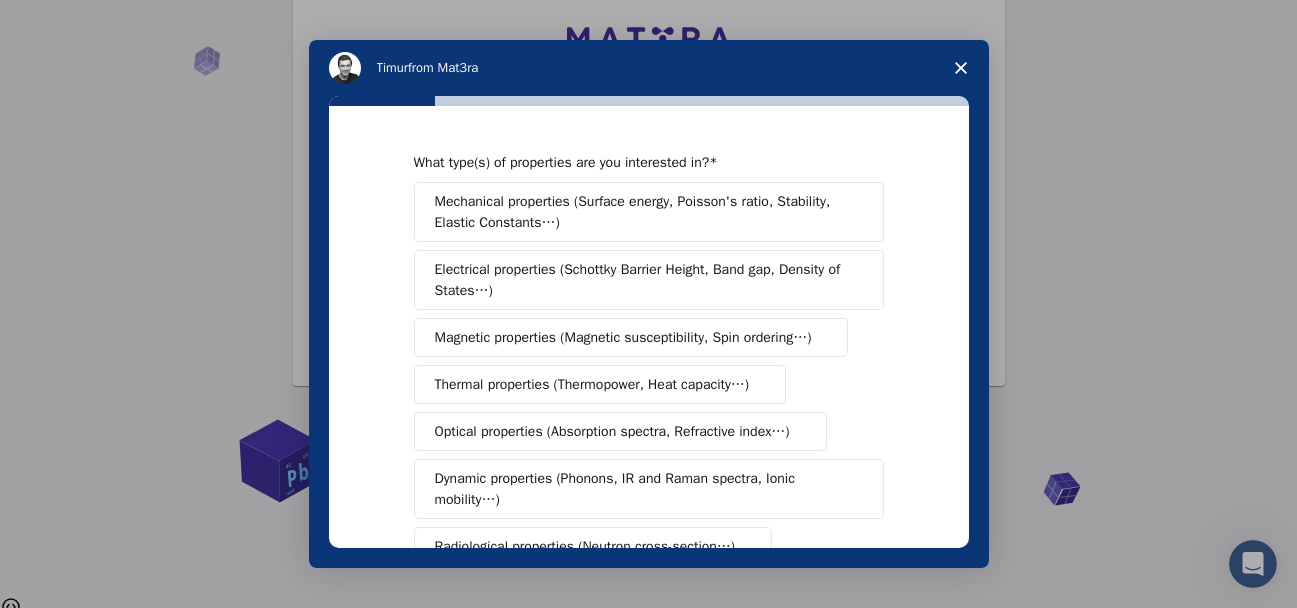 click on "Mechanical properties (Surface energy, Poisson's ratio, Stability, Elastic Constants…)" at bounding box center [642, 212] 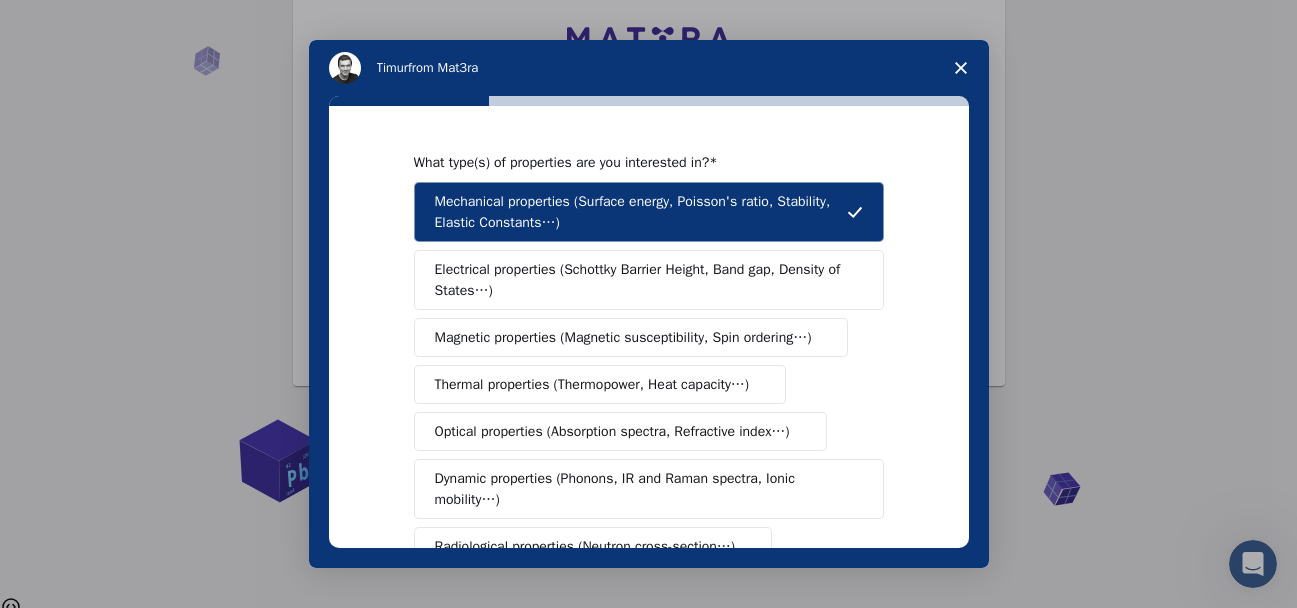 click on "Magnetic properties (Magnetic susceptibility, Spin ordering…)" at bounding box center (623, 337) 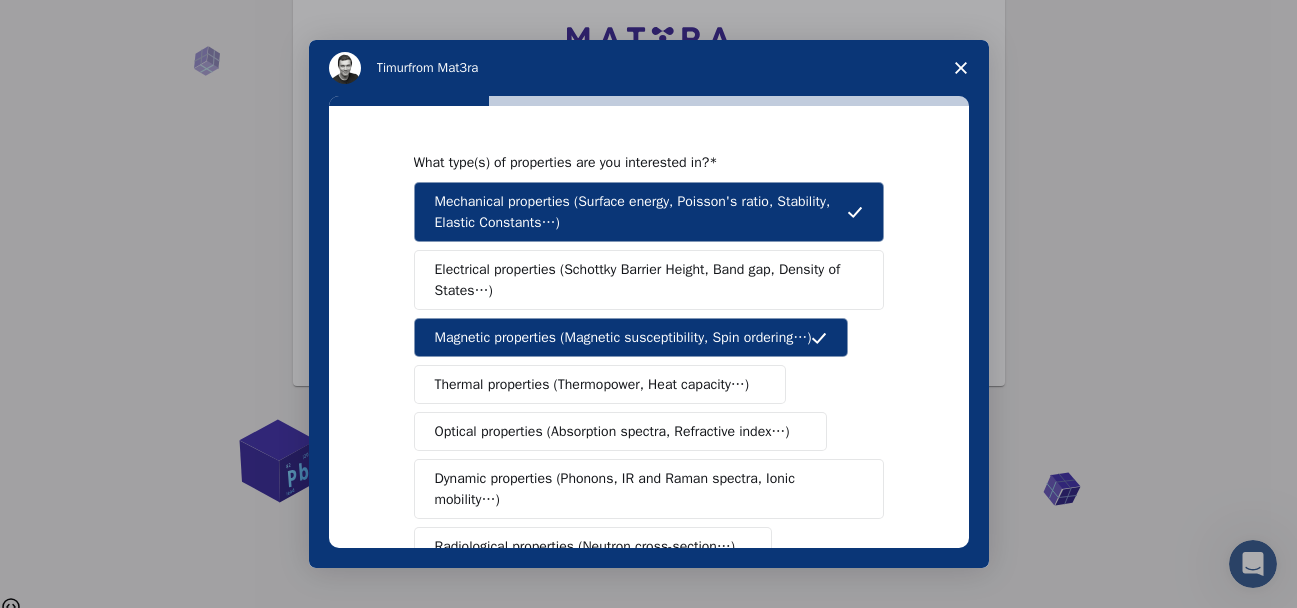 click on "Thermal properties (Thermopower, Heat capacity…)" at bounding box center (592, 384) 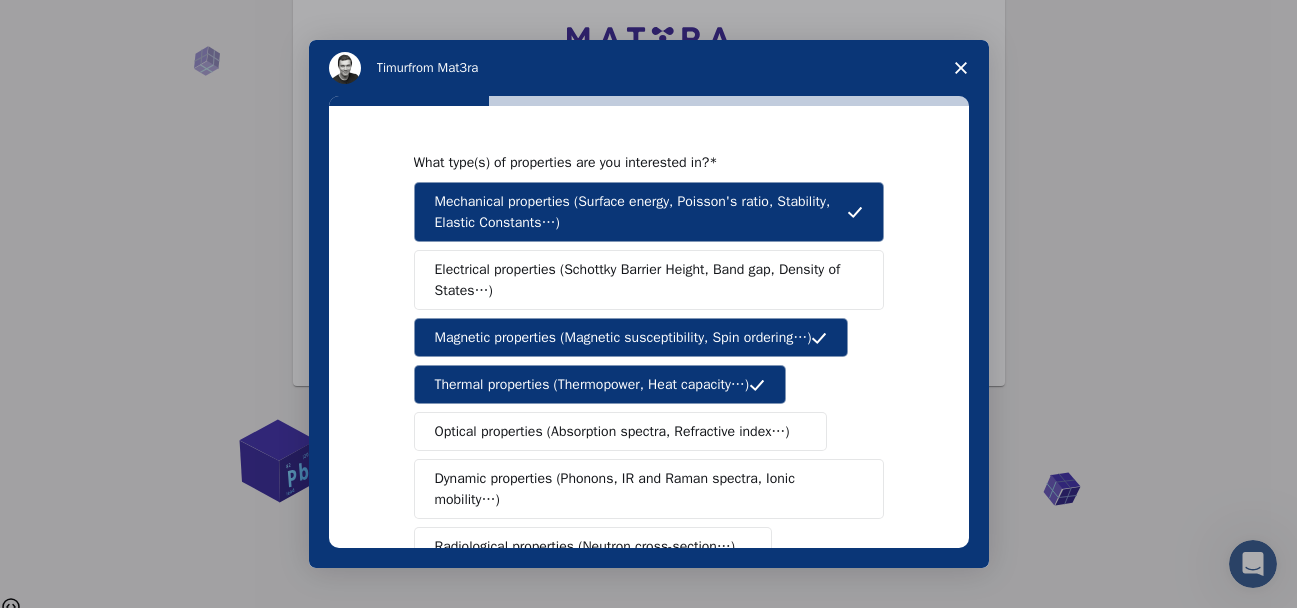 click on "Optical properties (Absorption spectra, Refractive index…)" at bounding box center [612, 431] 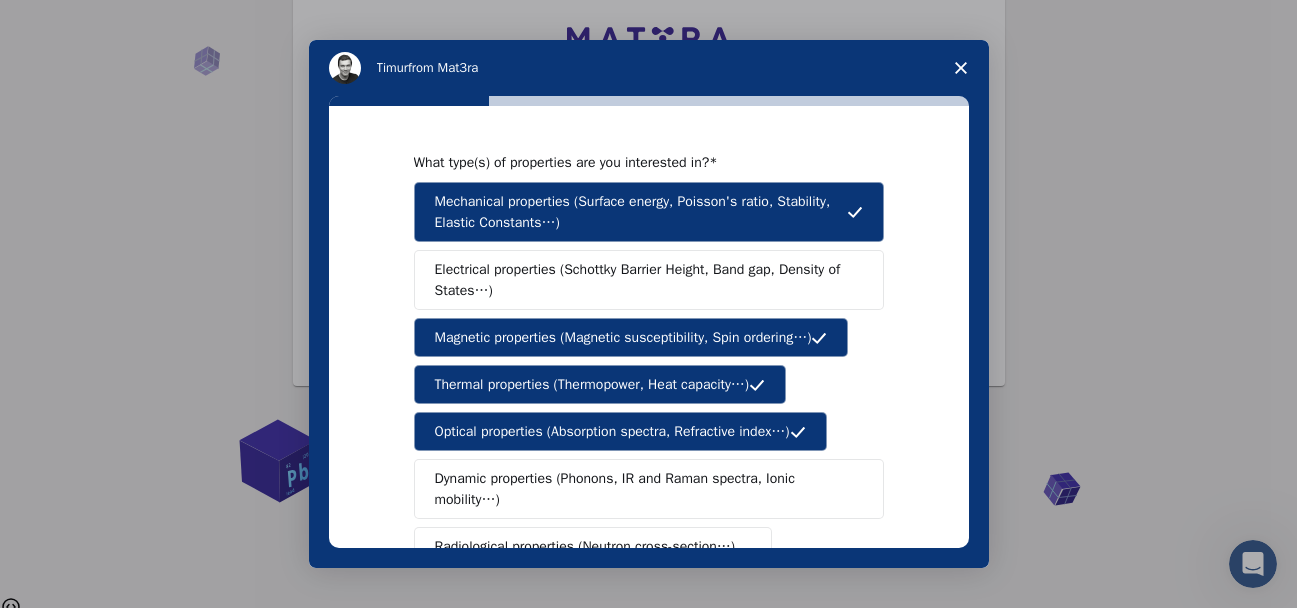 click on "Dynamic properties (Phonons, IR and Raman spectra, Ionic mobility…)" at bounding box center (641, 489) 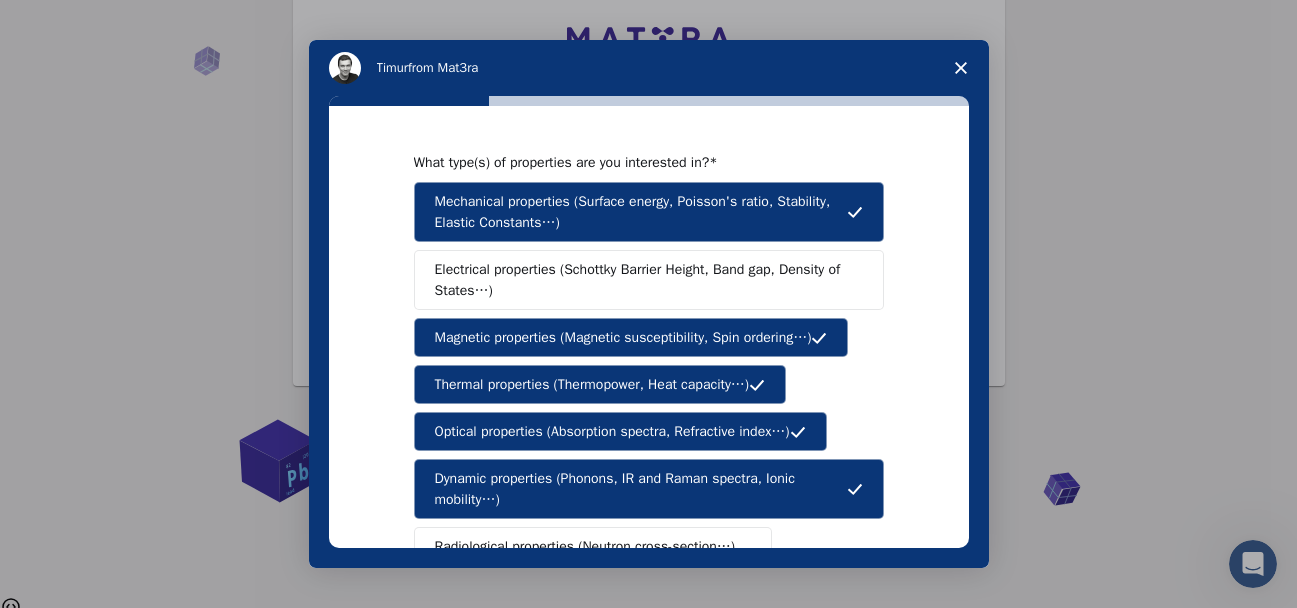click on "Electrical properties (Schottky Barrier Height, Band gap, Density of States…)" at bounding box center [642, 280] 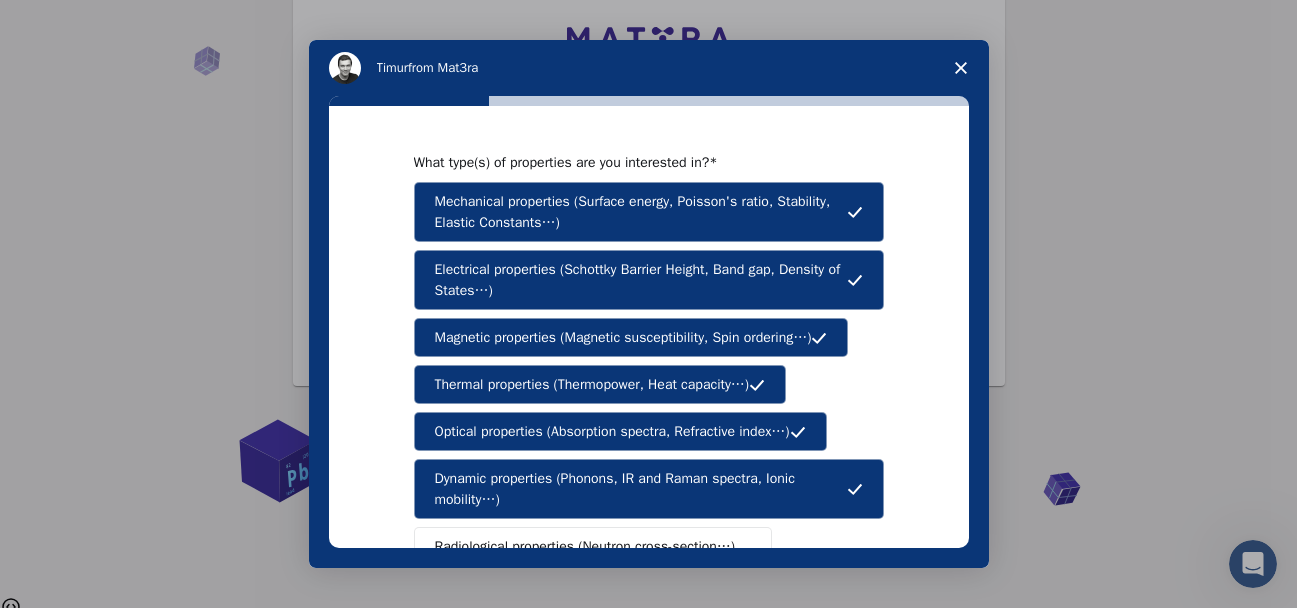 type 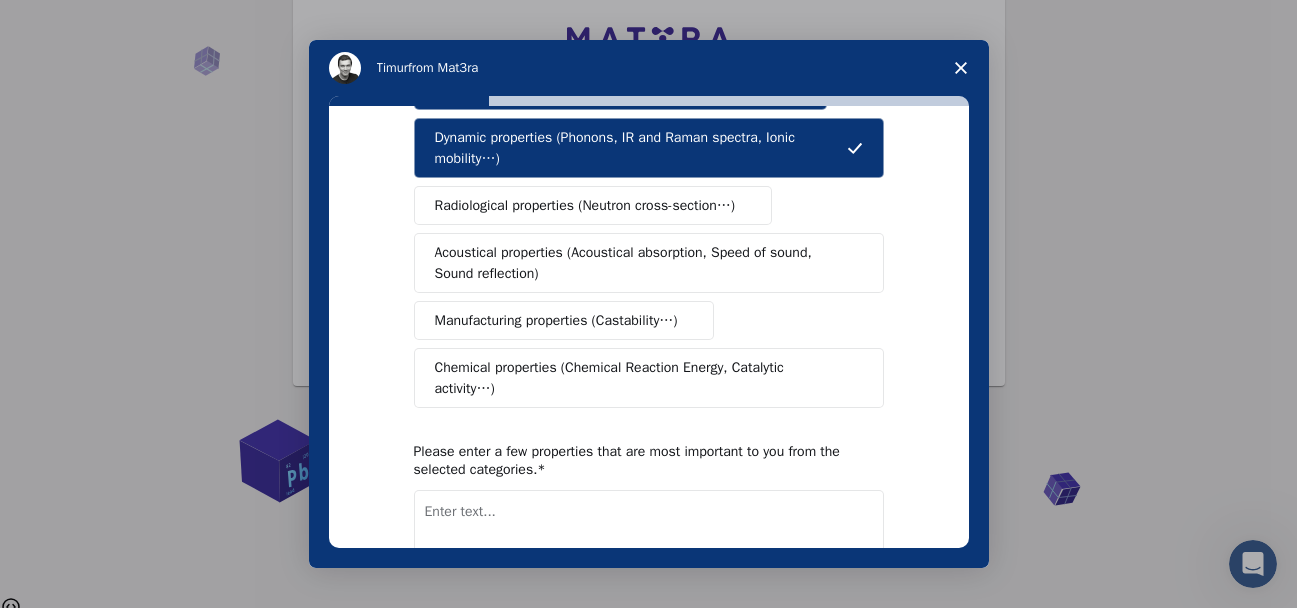 scroll, scrollTop: 345, scrollLeft: 0, axis: vertical 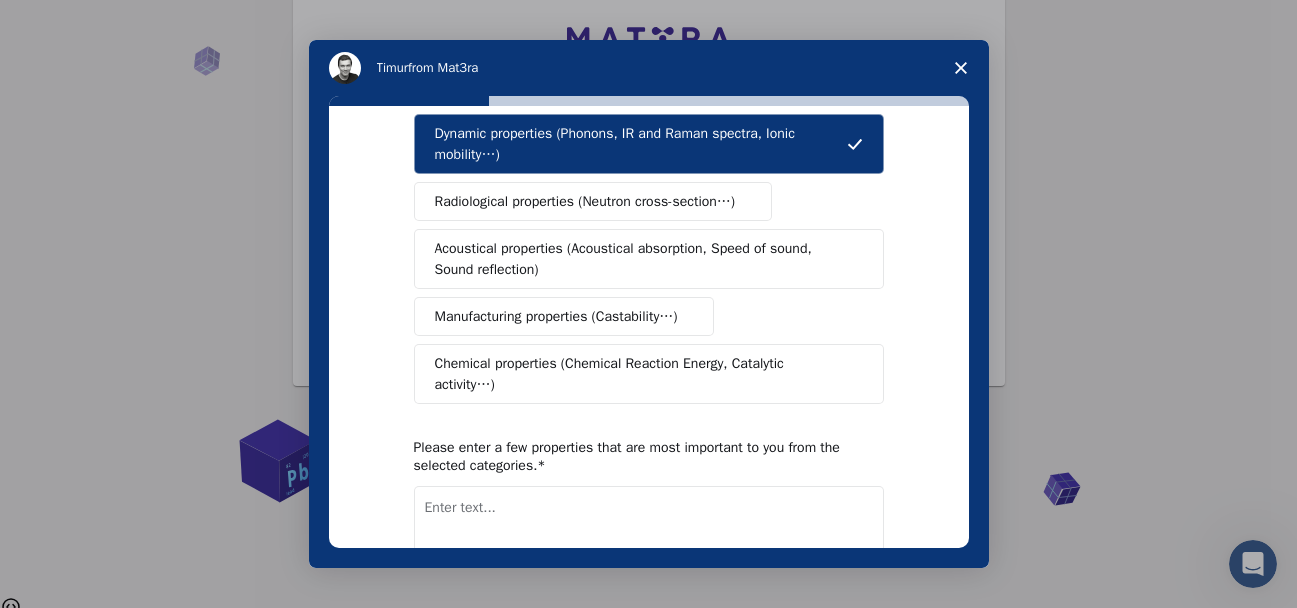 click on "Next" at bounding box center (856, 620) 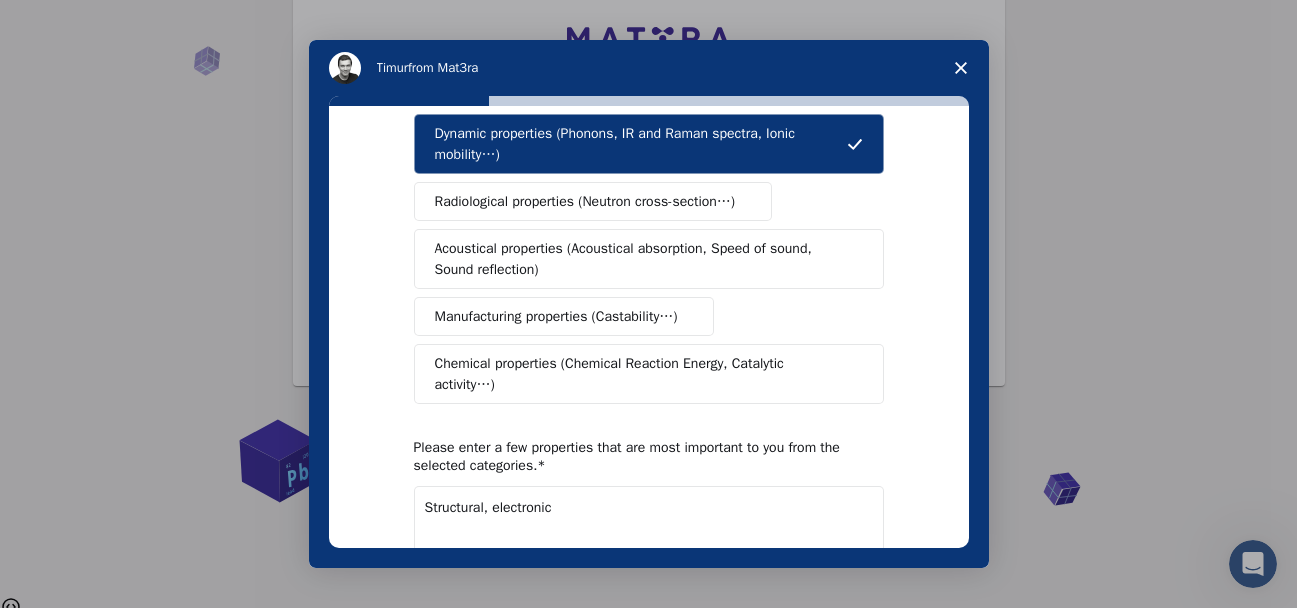 drag, startPoint x: 460, startPoint y: 505, endPoint x: 824, endPoint y: 499, distance: 364.04944 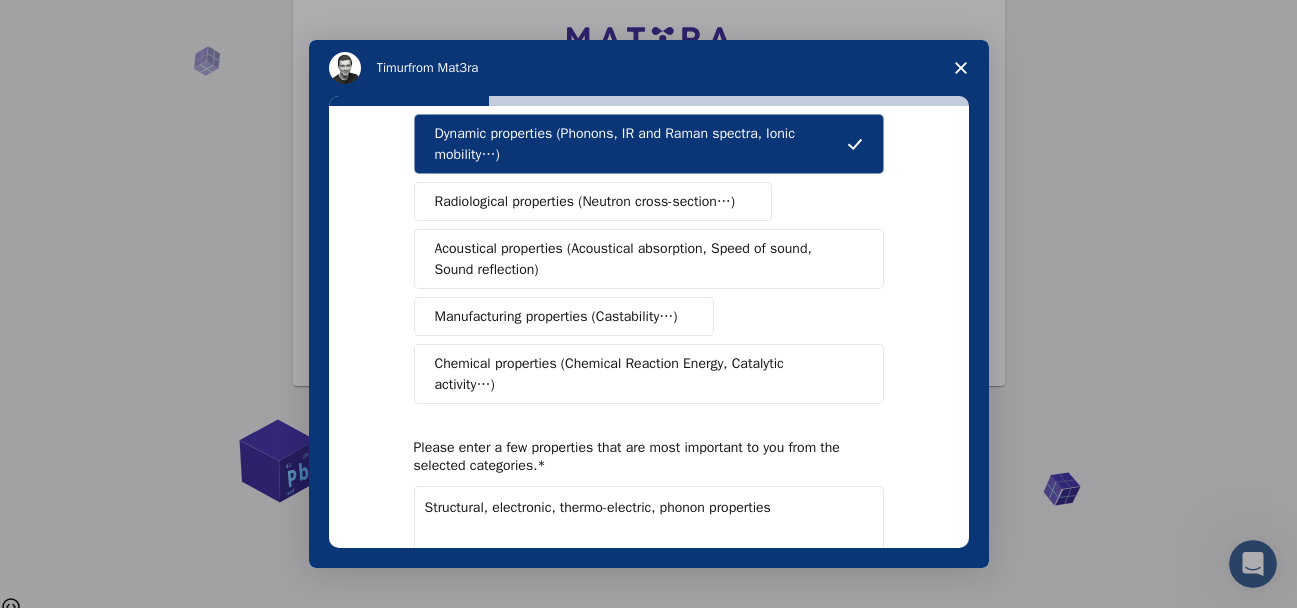 type on "Structural, electronic, thermo-electric, phonon properties" 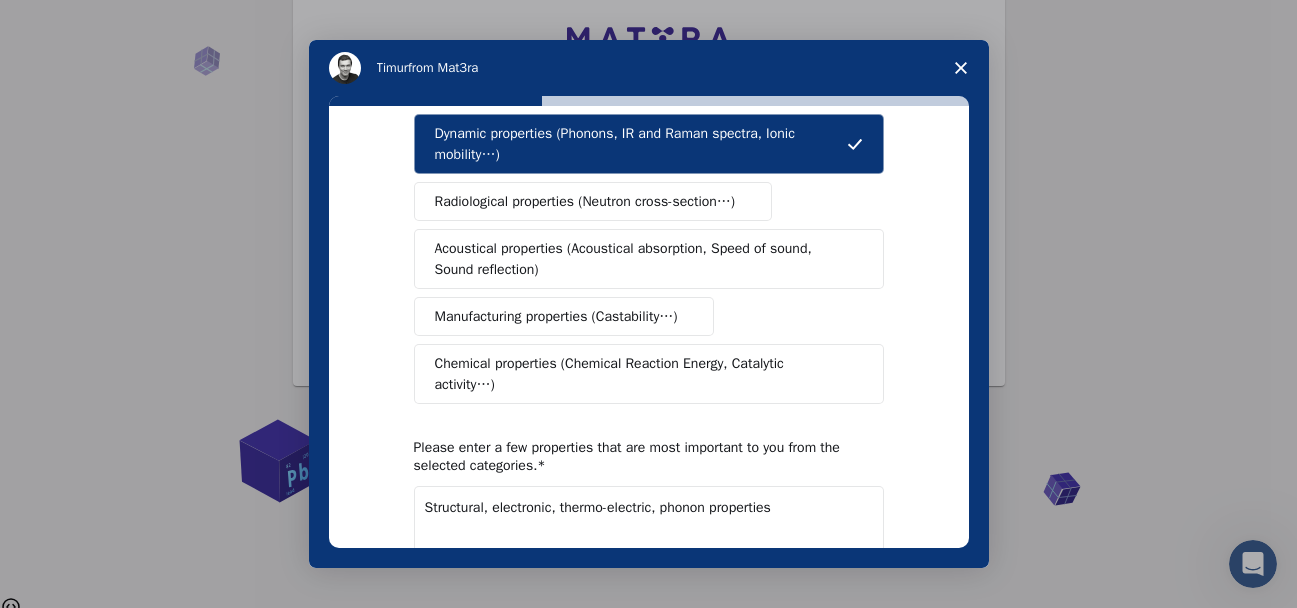click on "Next" at bounding box center [856, 620] 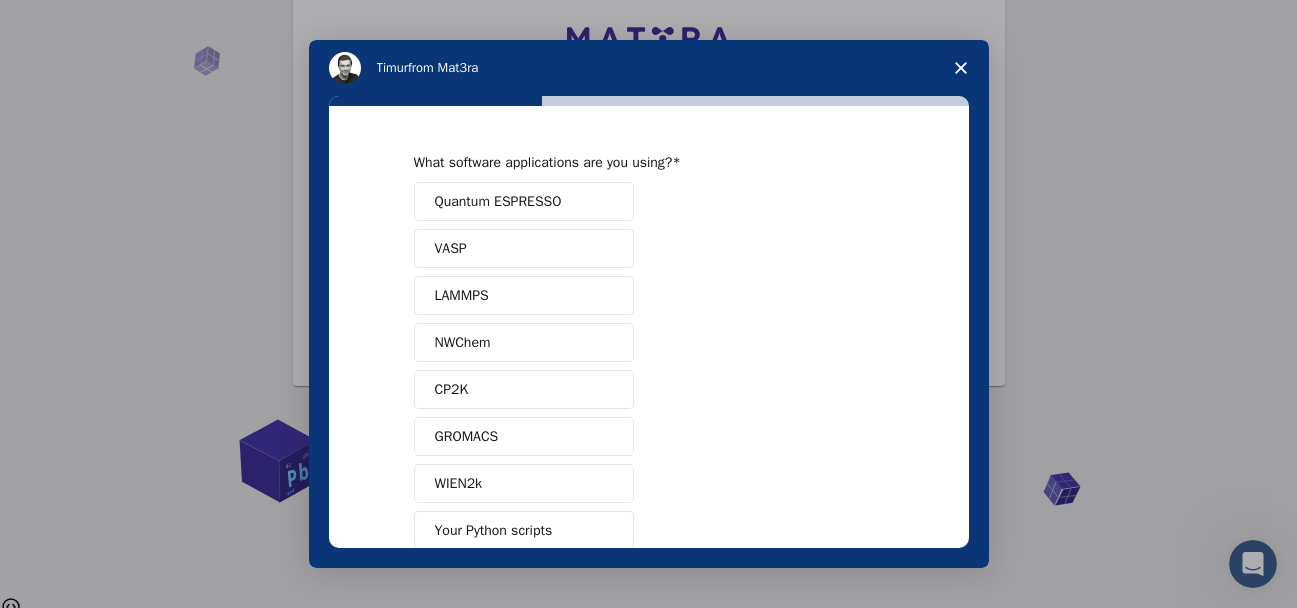 click on "Quantum ESPRESSO" at bounding box center (498, 201) 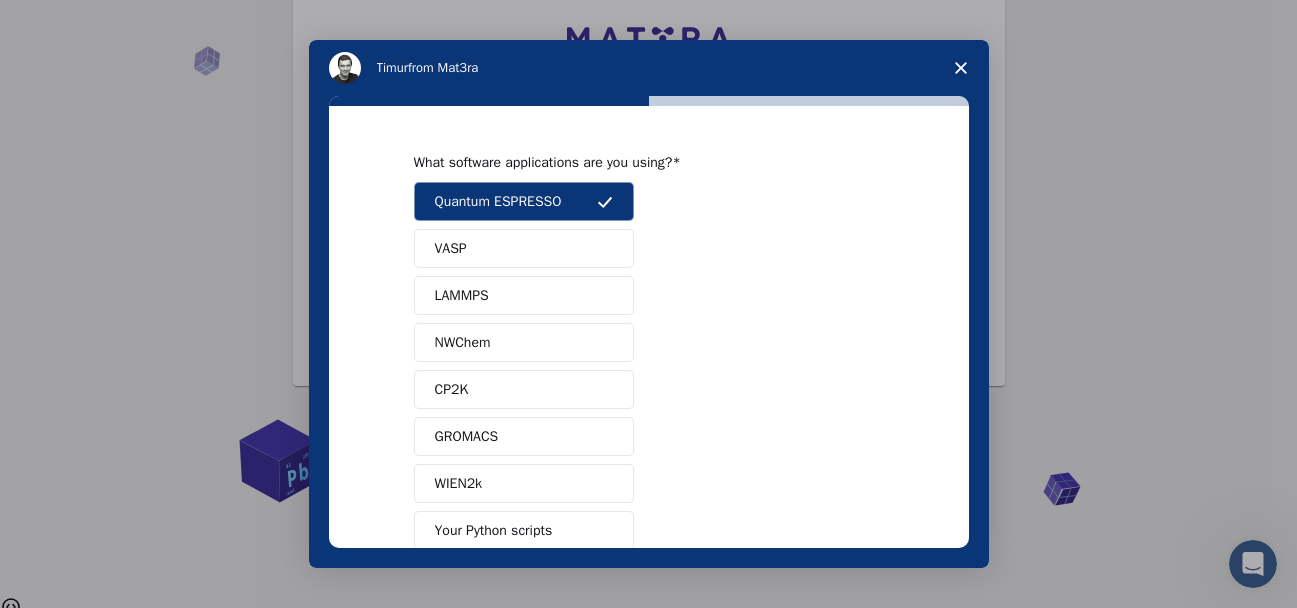 click on "WIEN2k" at bounding box center [459, 483] 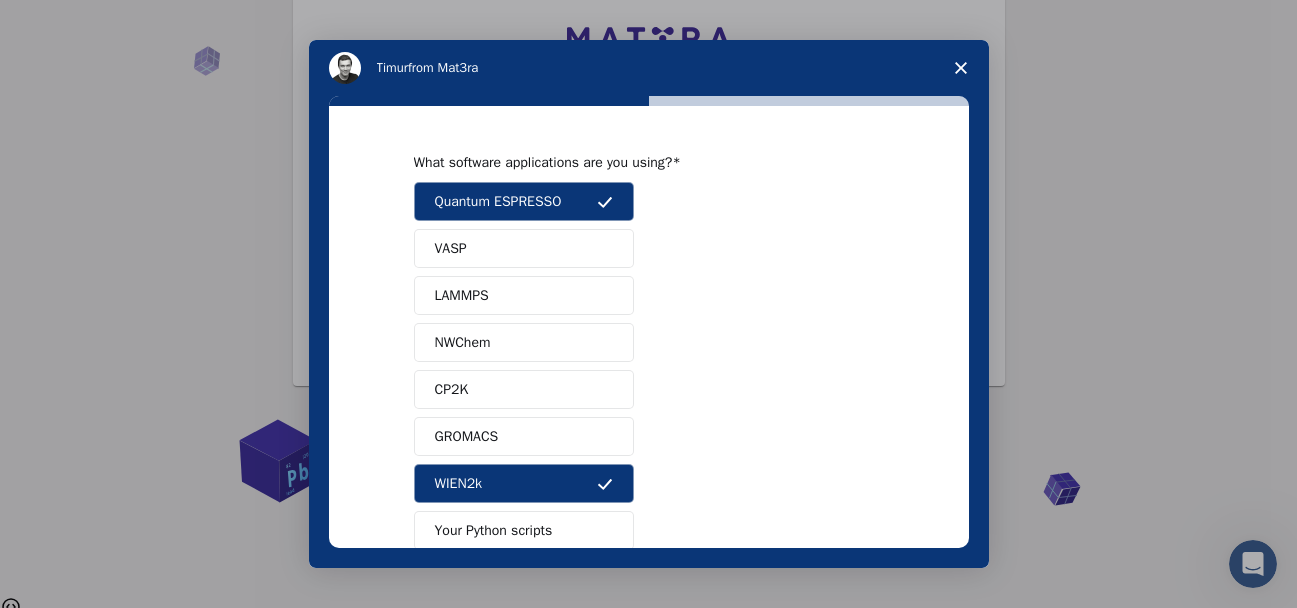type 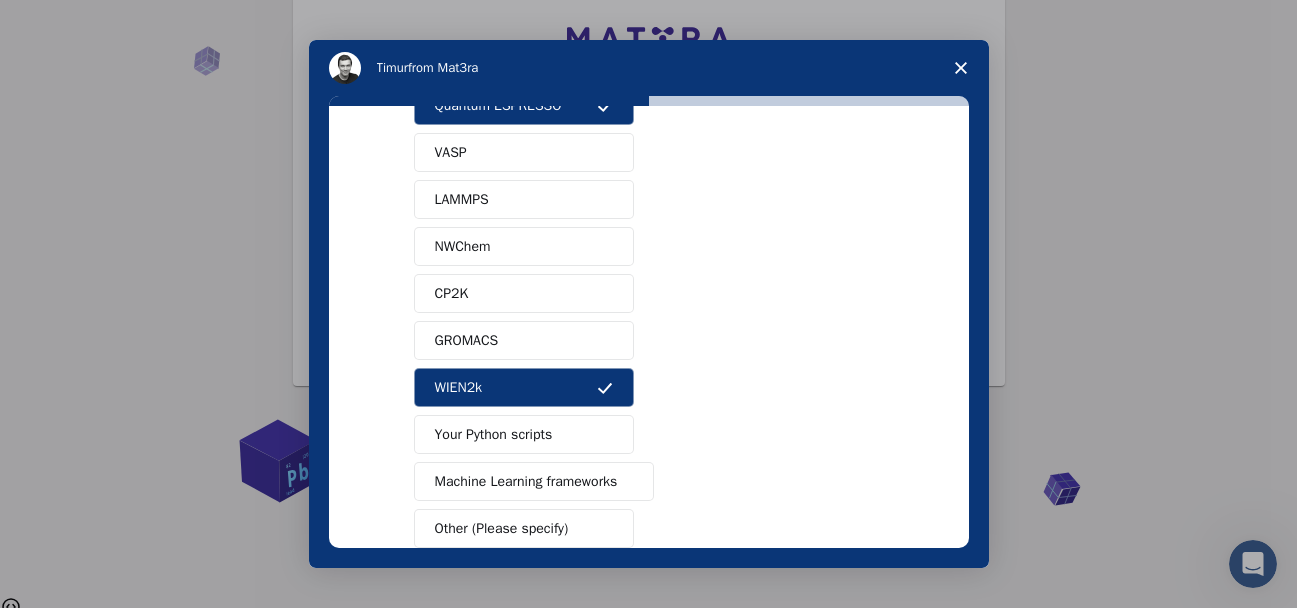 scroll, scrollTop: 97, scrollLeft: 0, axis: vertical 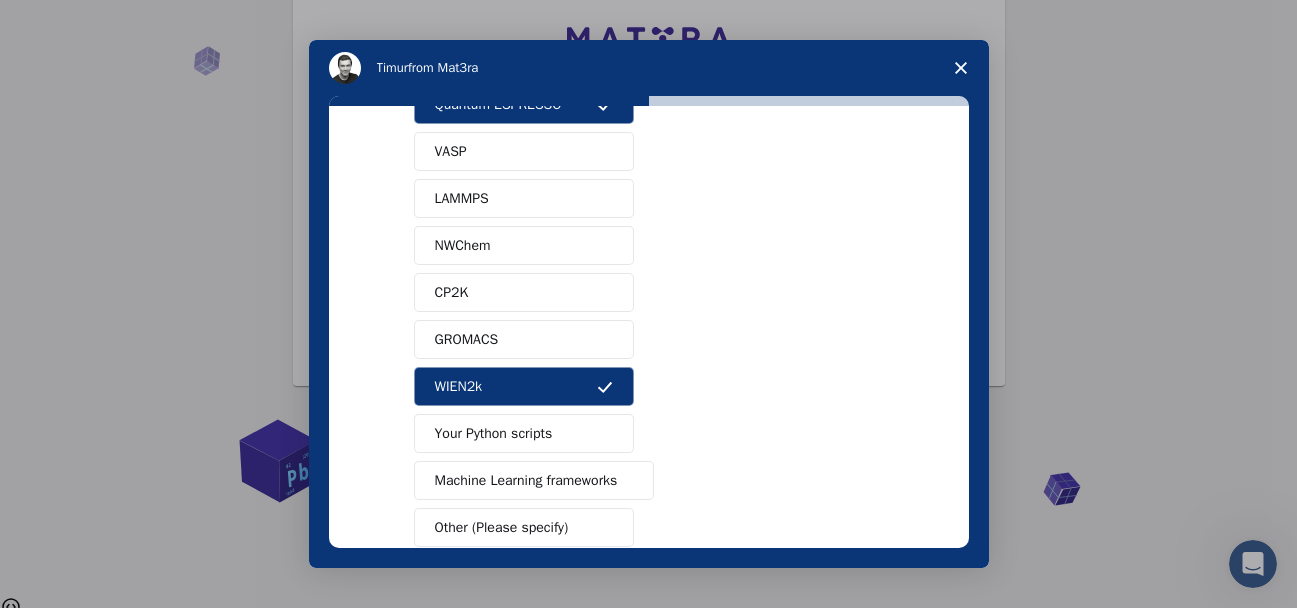 click on "Other (Please specify)" at bounding box center [502, 527] 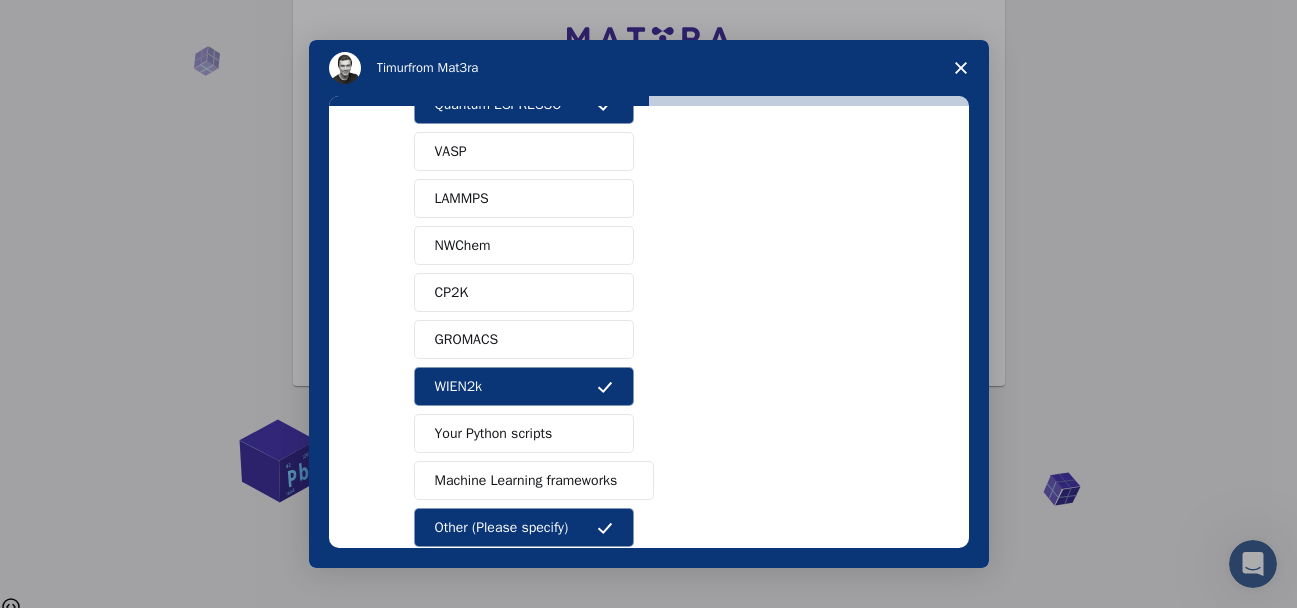click at bounding box center (524, 597) 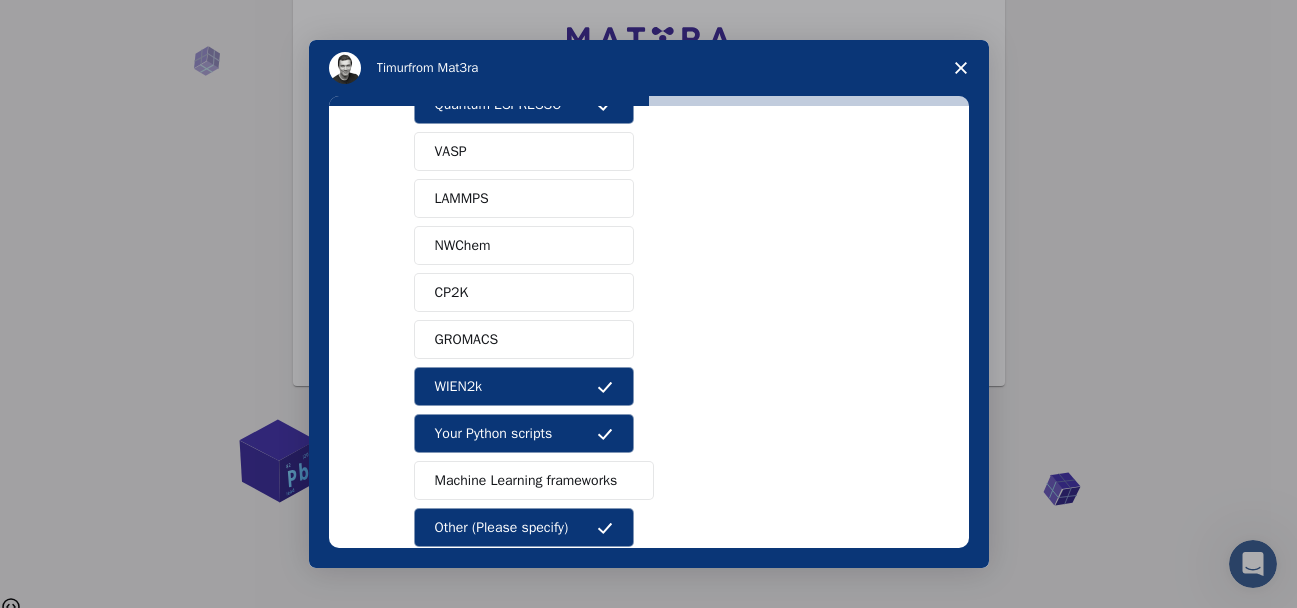 type 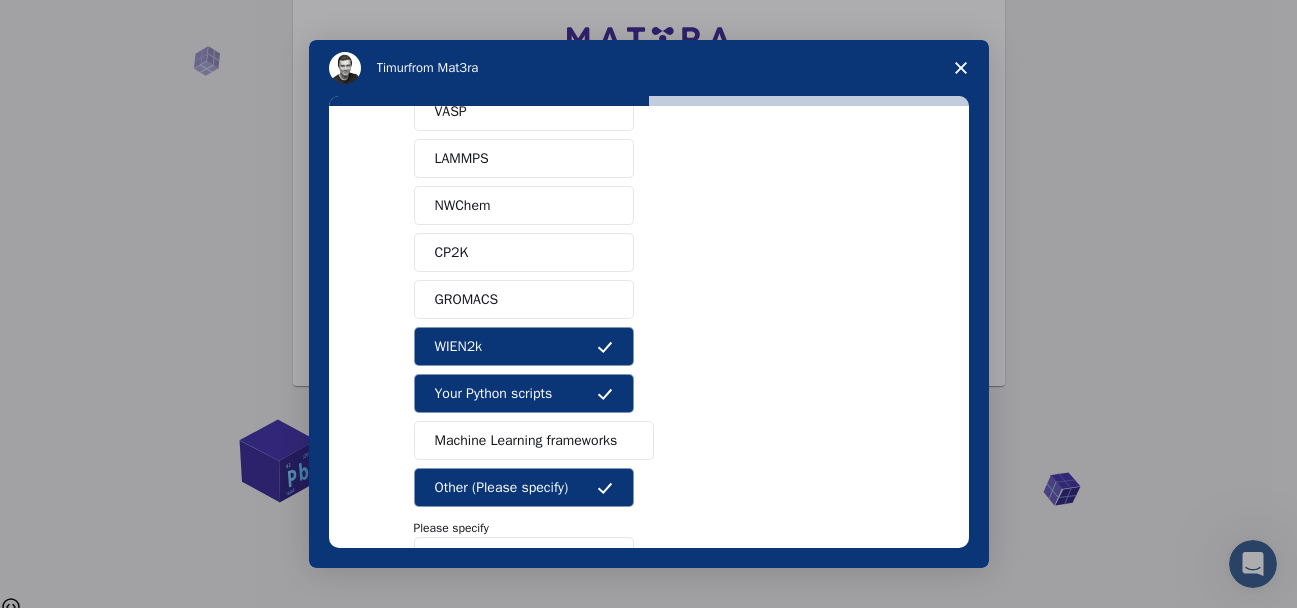 scroll, scrollTop: 167, scrollLeft: 0, axis: vertical 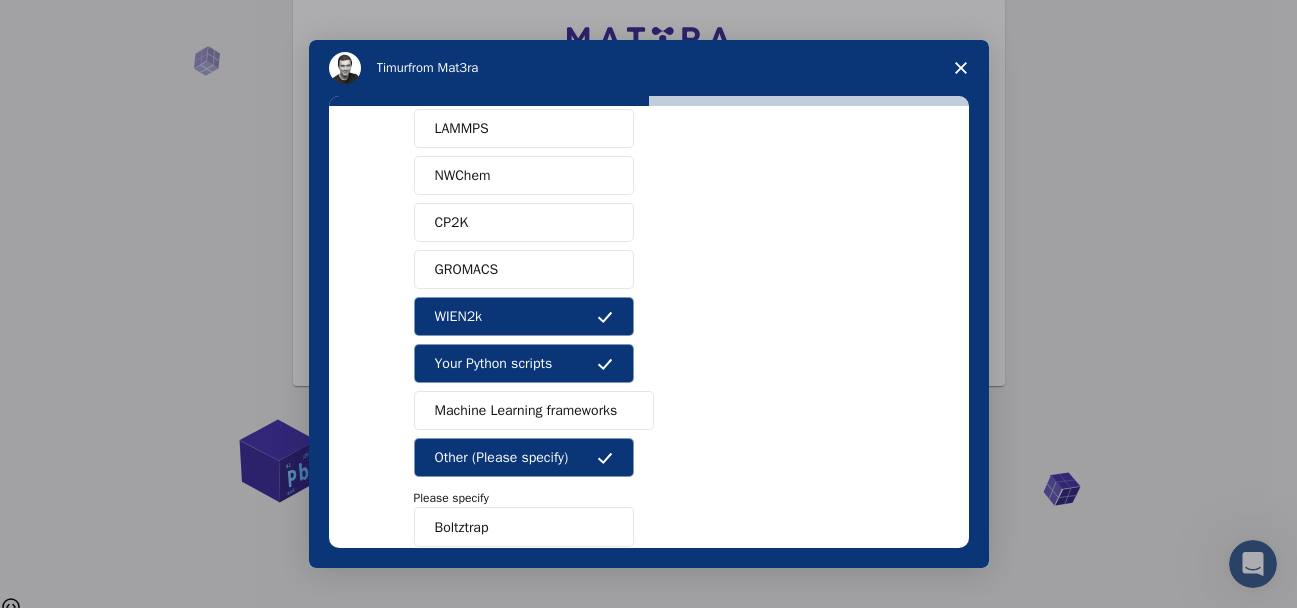click on "Next" at bounding box center (856, 599) 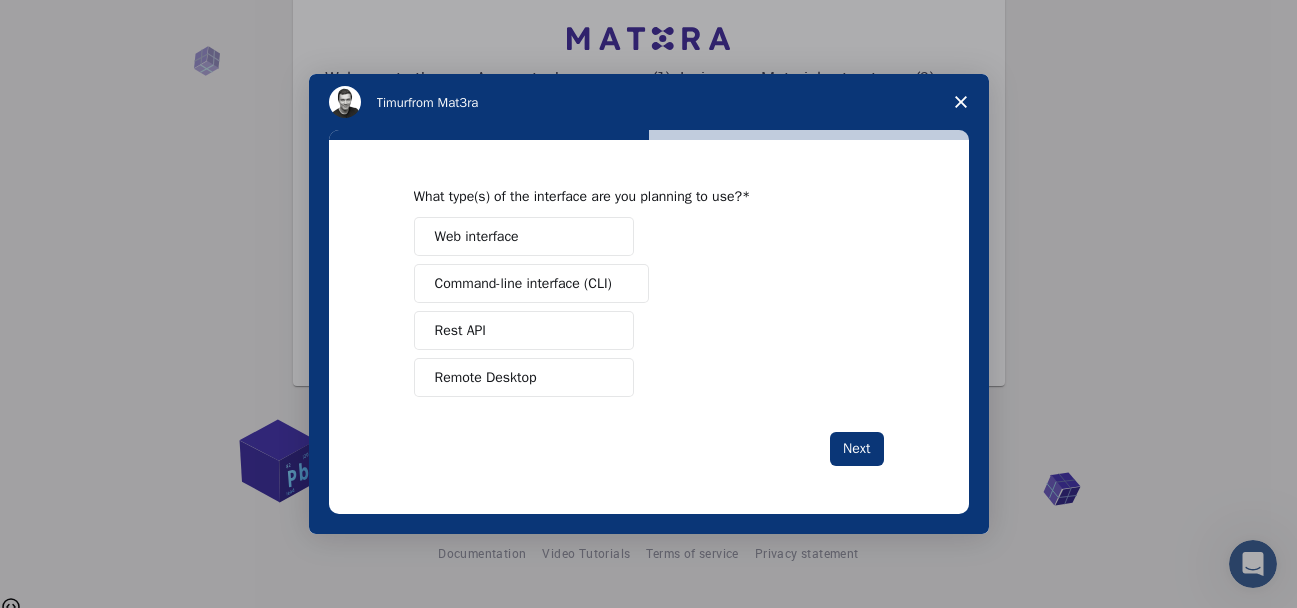 click on "Web interface" at bounding box center (477, 236) 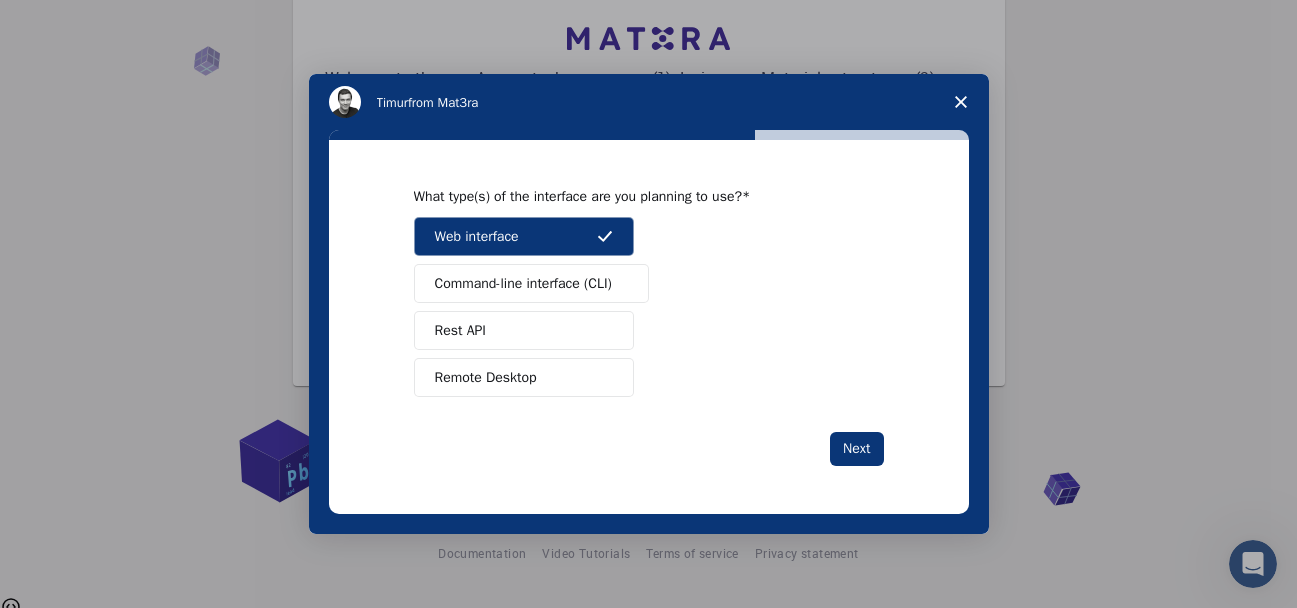 click on "Command-line interface (CLI)" at bounding box center (523, 283) 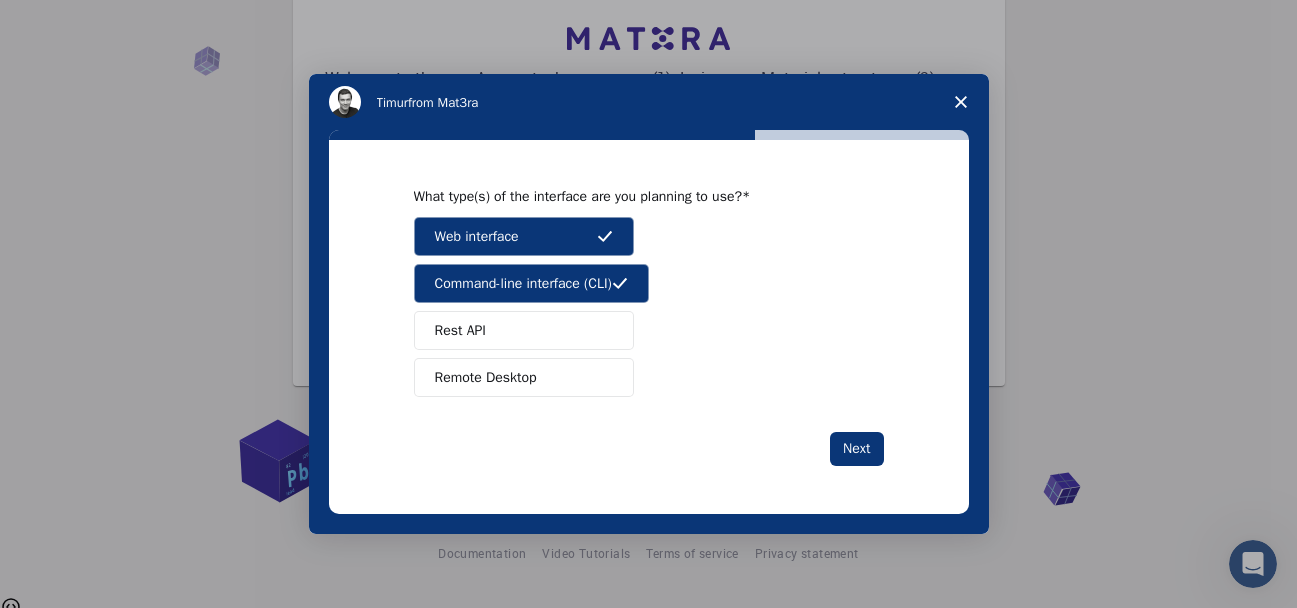 click on "Remote Desktop" at bounding box center [486, 377] 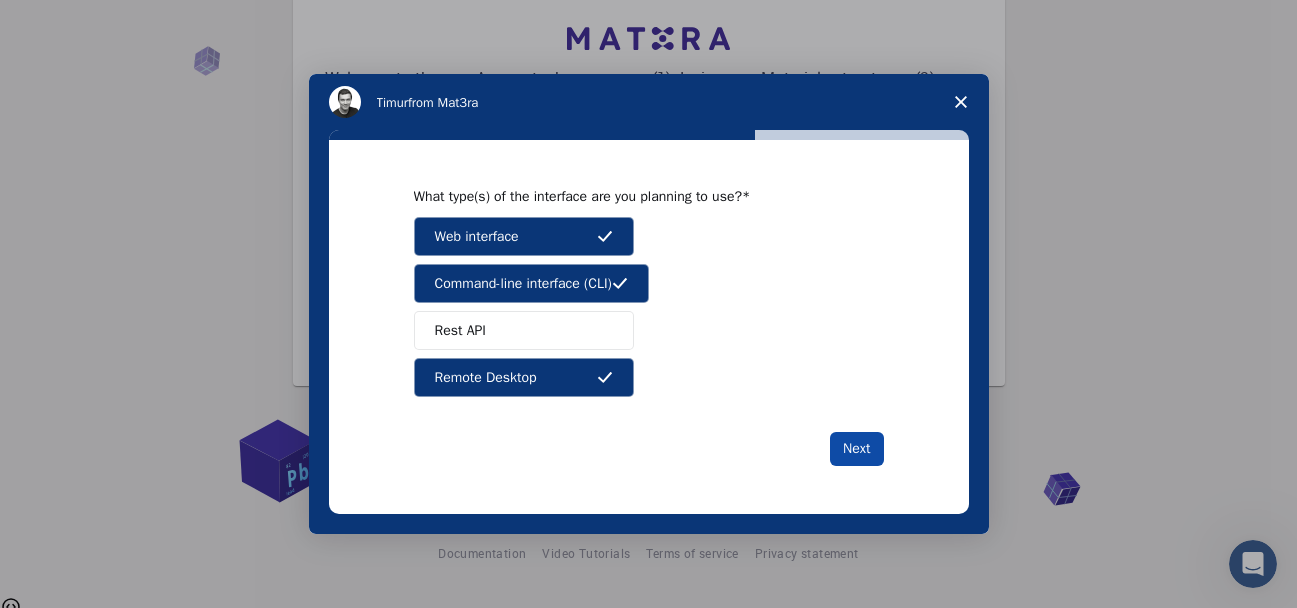 click on "Next" at bounding box center (856, 449) 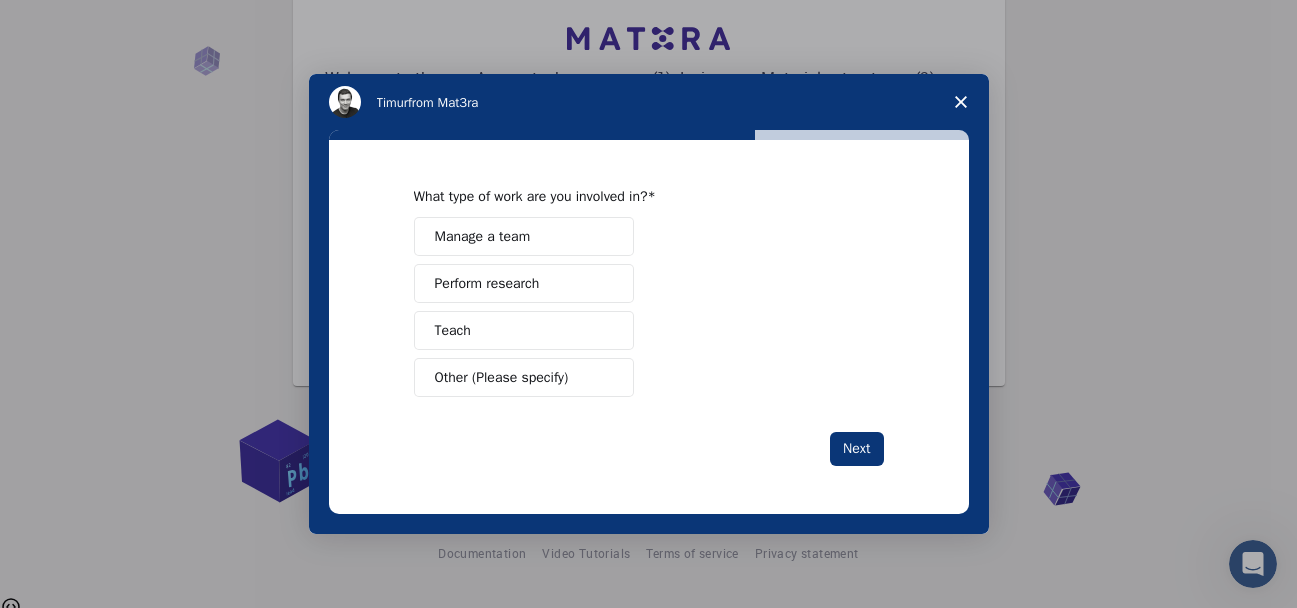 click on "Perform research" at bounding box center [487, 283] 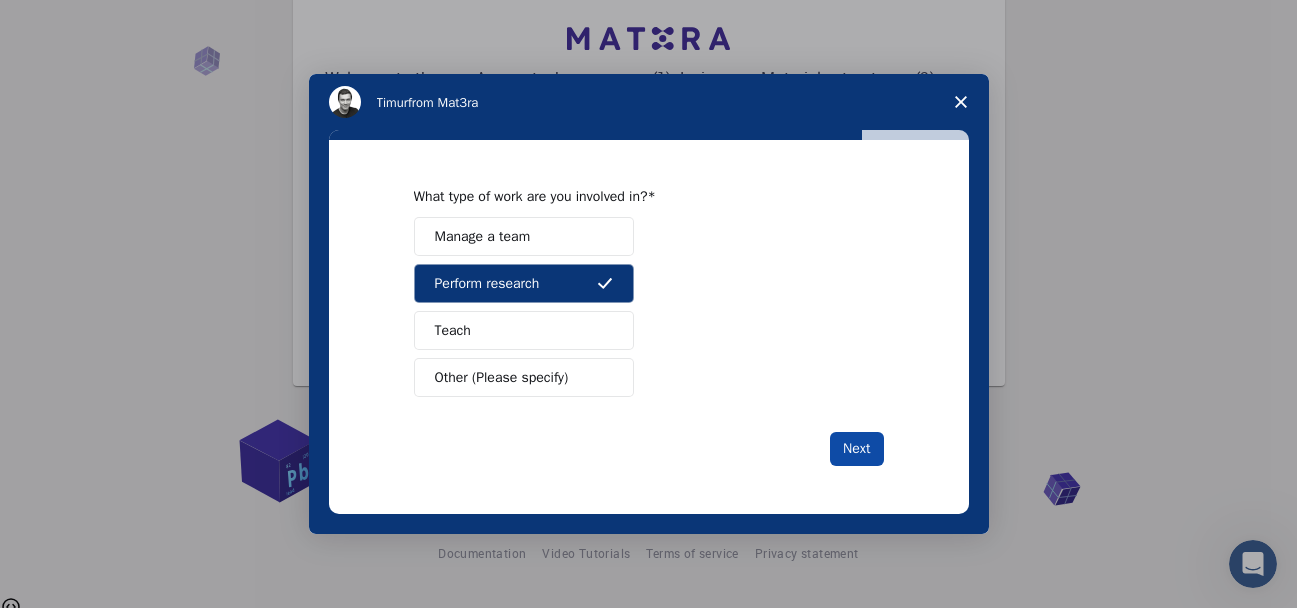 click on "Next" at bounding box center (856, 449) 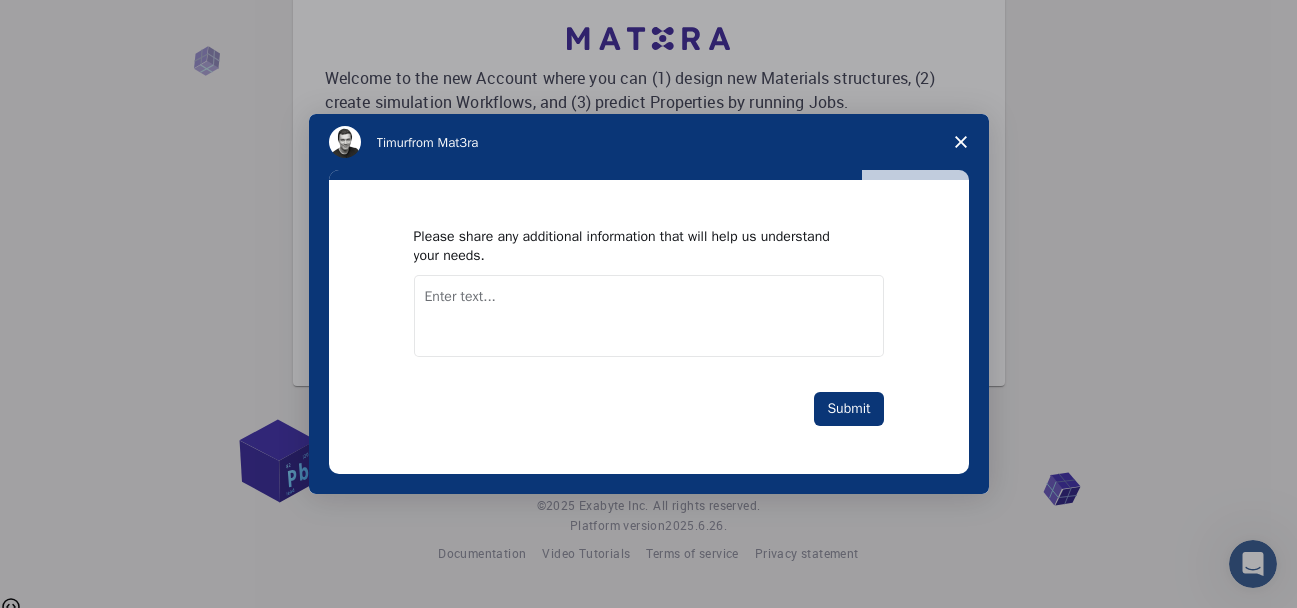 click at bounding box center [649, 316] 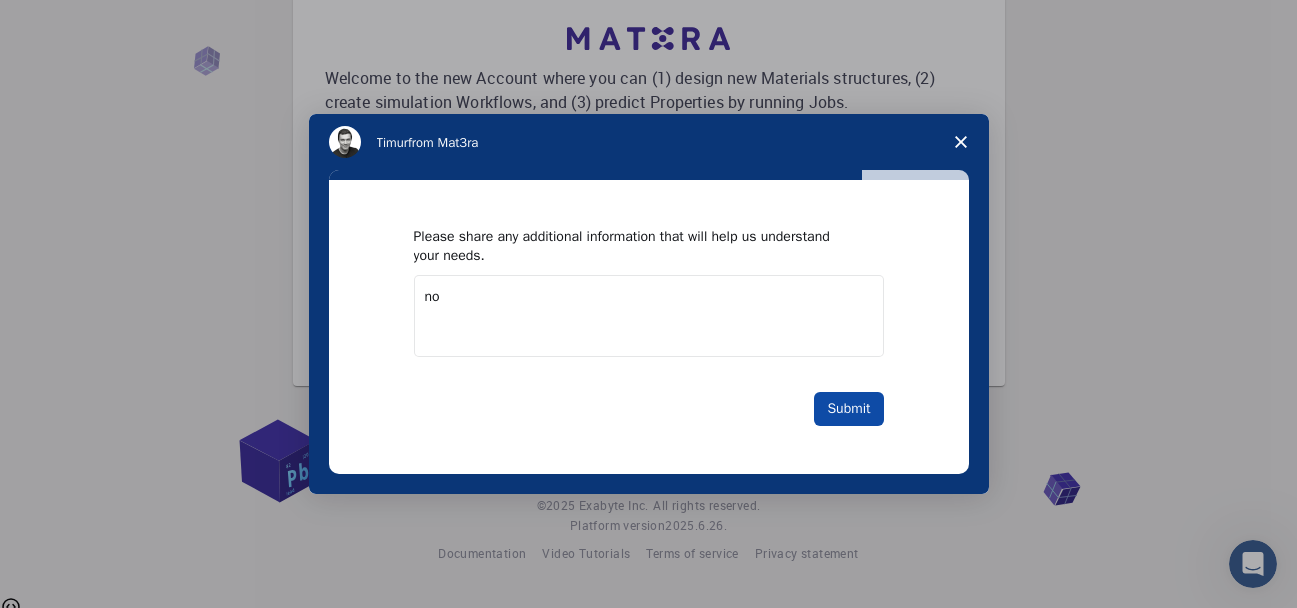 type on "no" 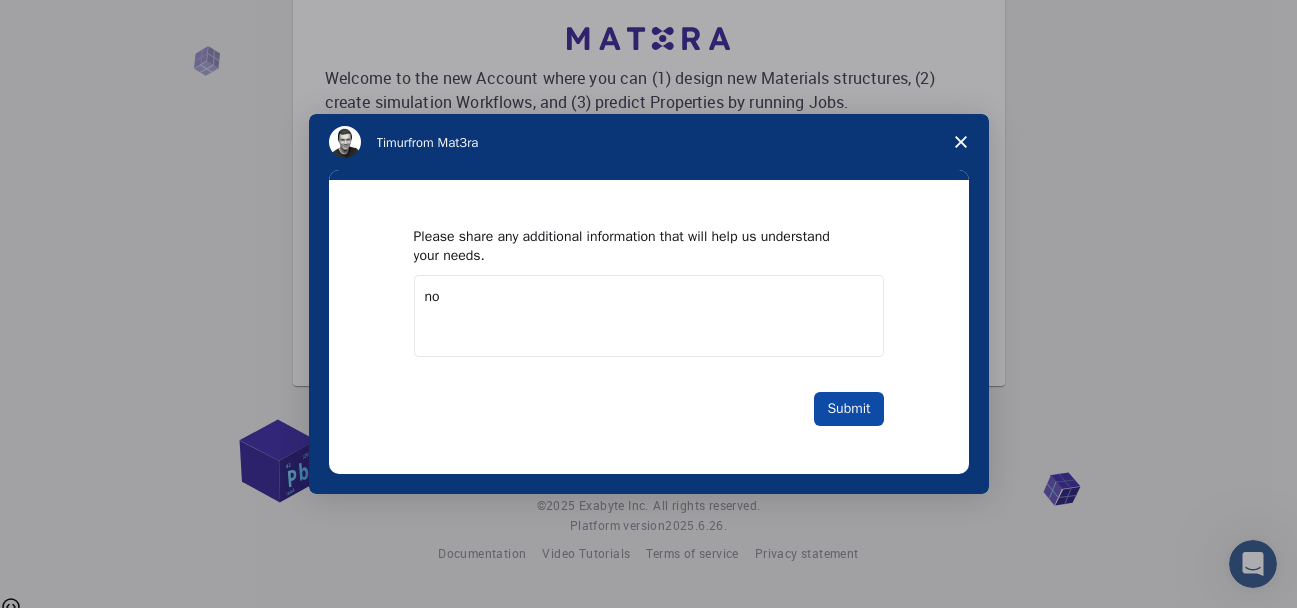 click on "Submit" at bounding box center [848, 409] 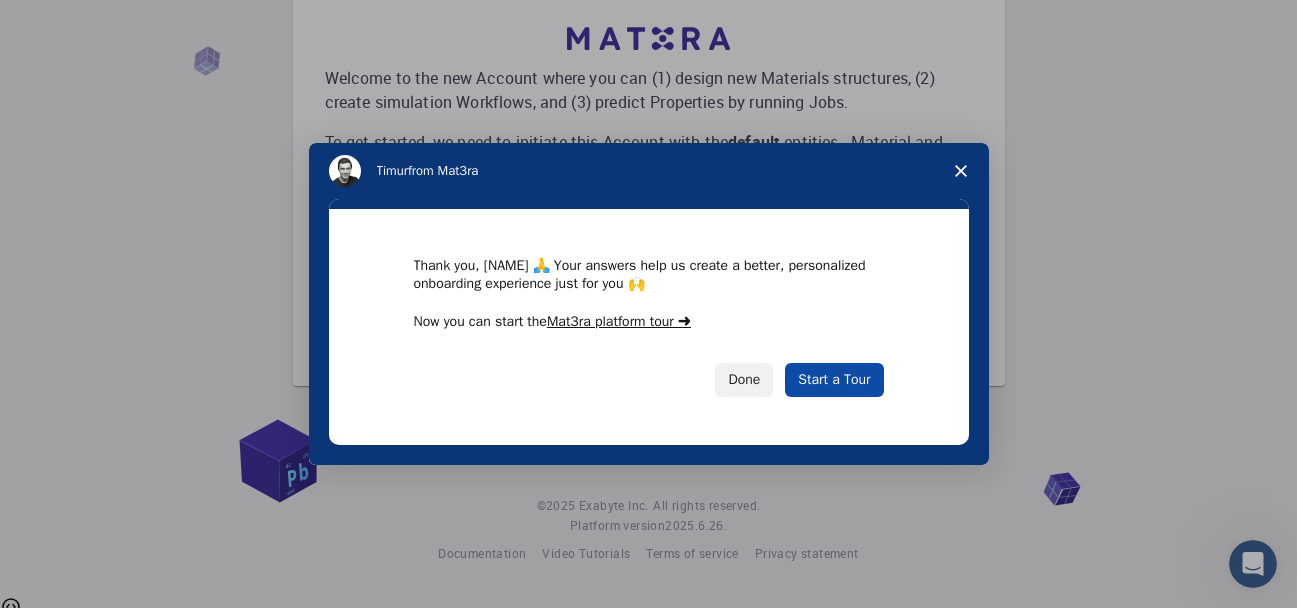 click on "Start a Tour" at bounding box center [834, 380] 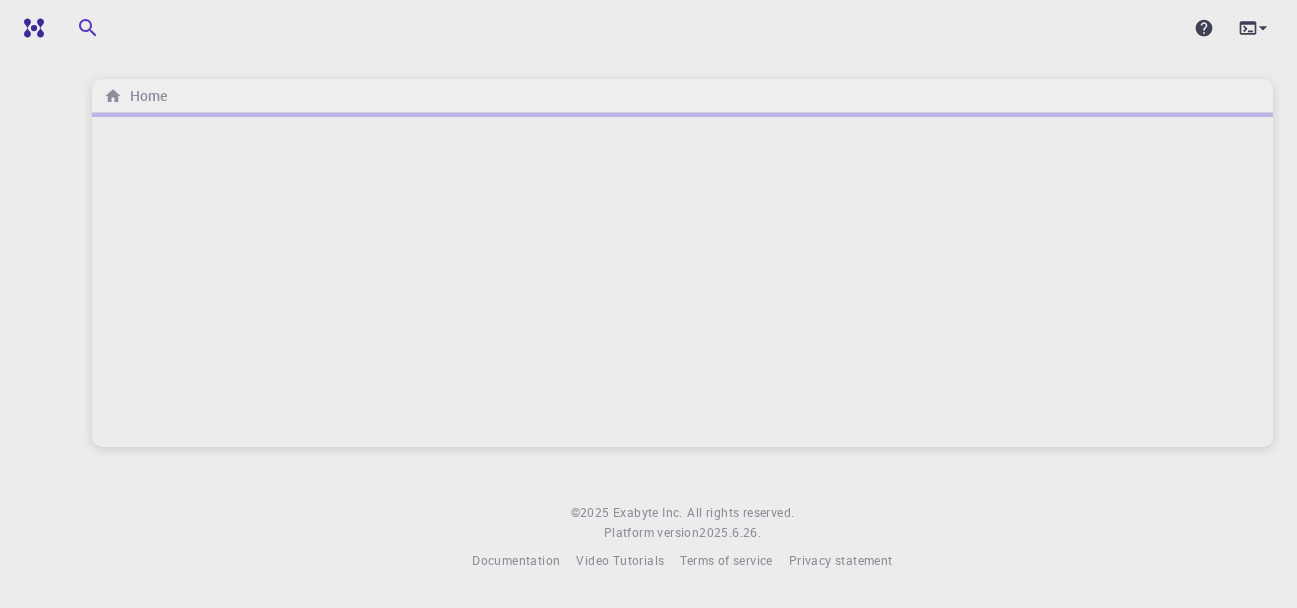 scroll, scrollTop: 0, scrollLeft: 0, axis: both 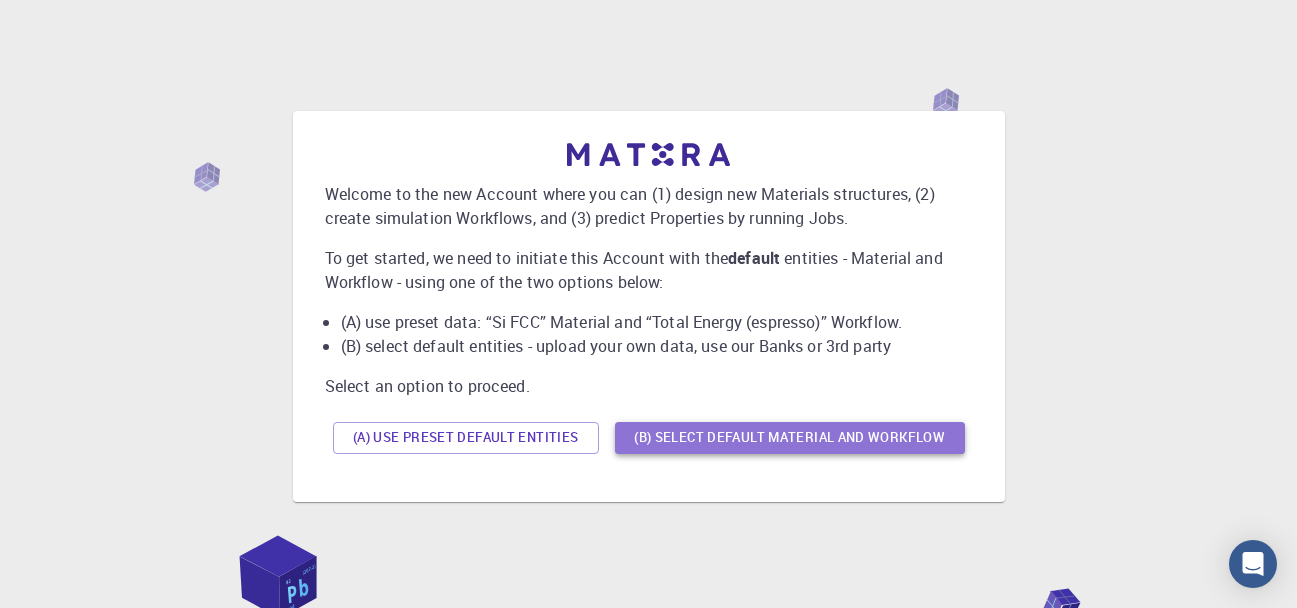 click on "(B) Select default material and workflow" at bounding box center (790, 438) 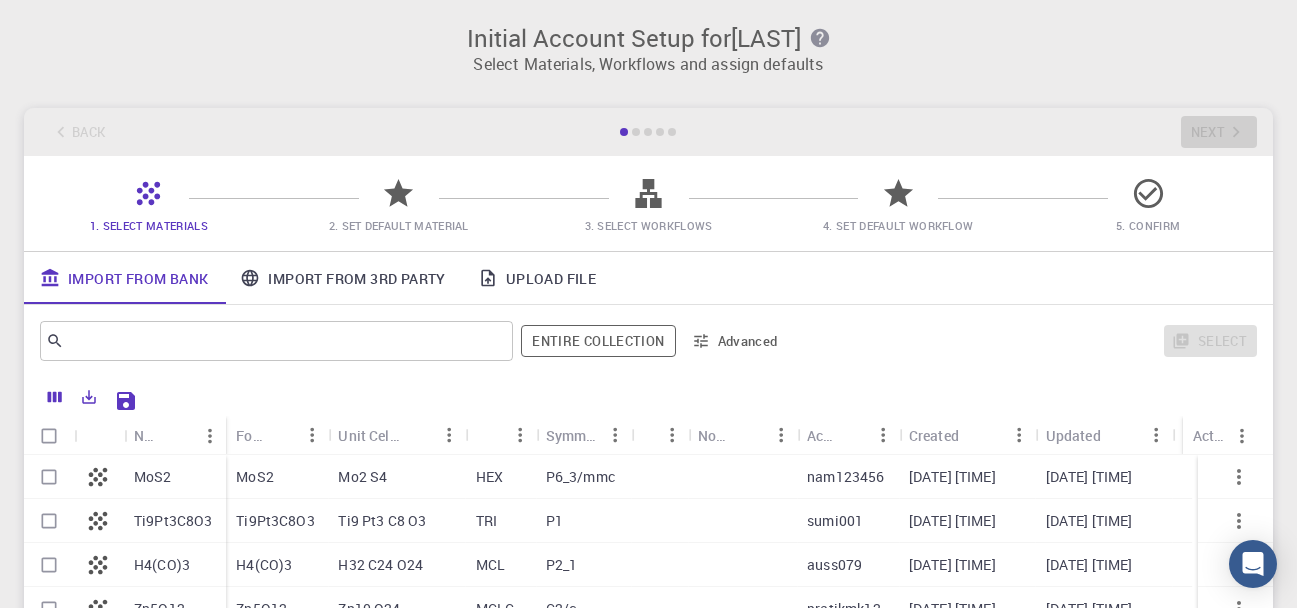 click on "Initial Account Setup for  Torrichi Select Materials, Workflows and assign defaults" at bounding box center [648, 42] 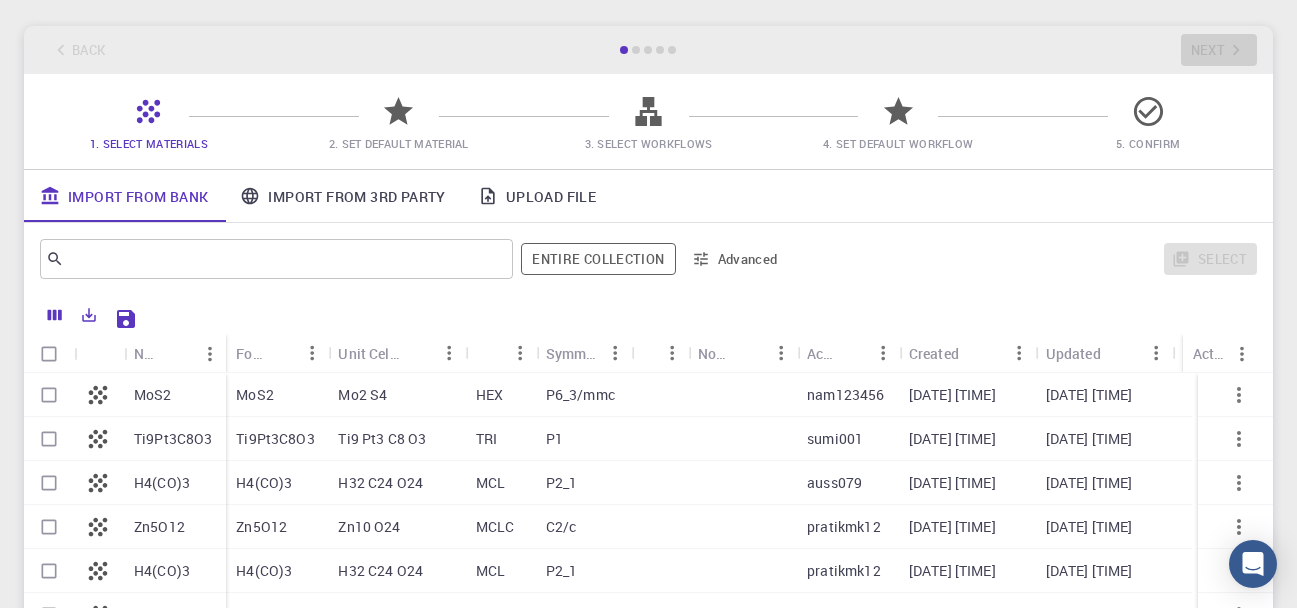 scroll, scrollTop: 120, scrollLeft: 0, axis: vertical 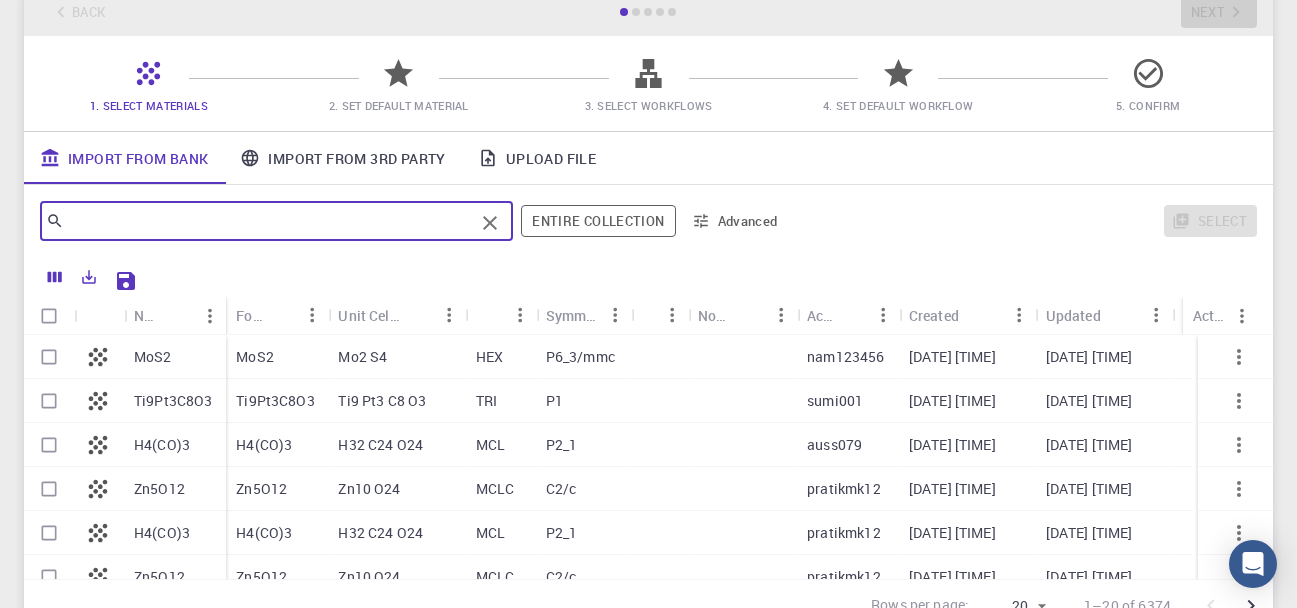 click at bounding box center [269, 221] 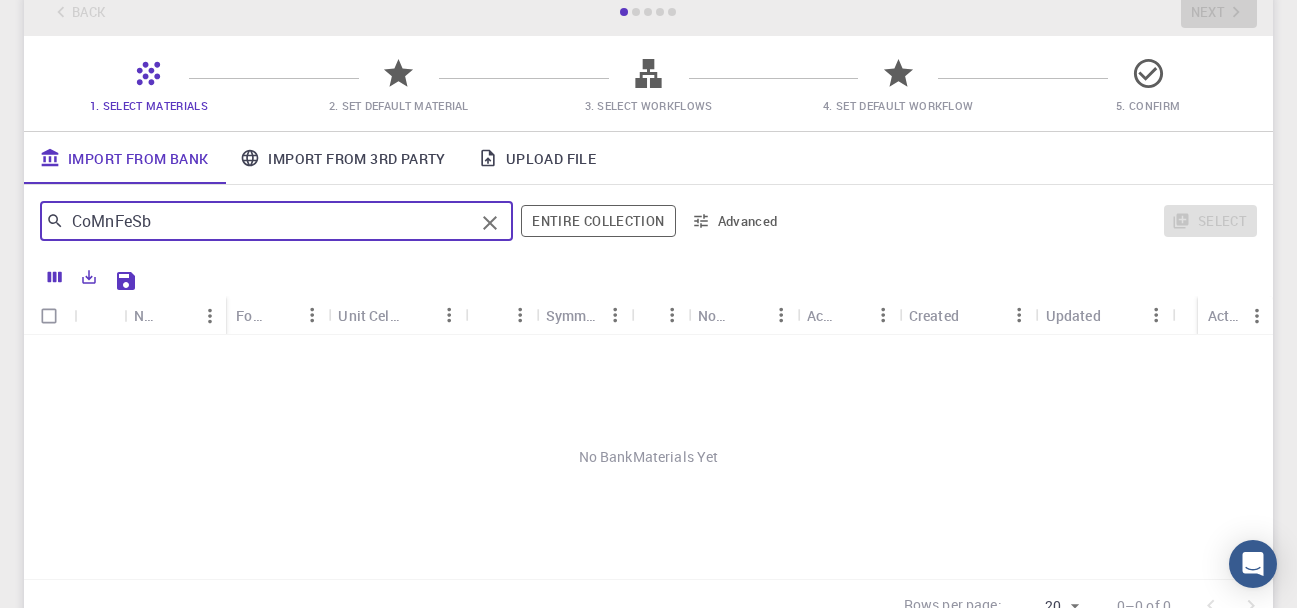 click 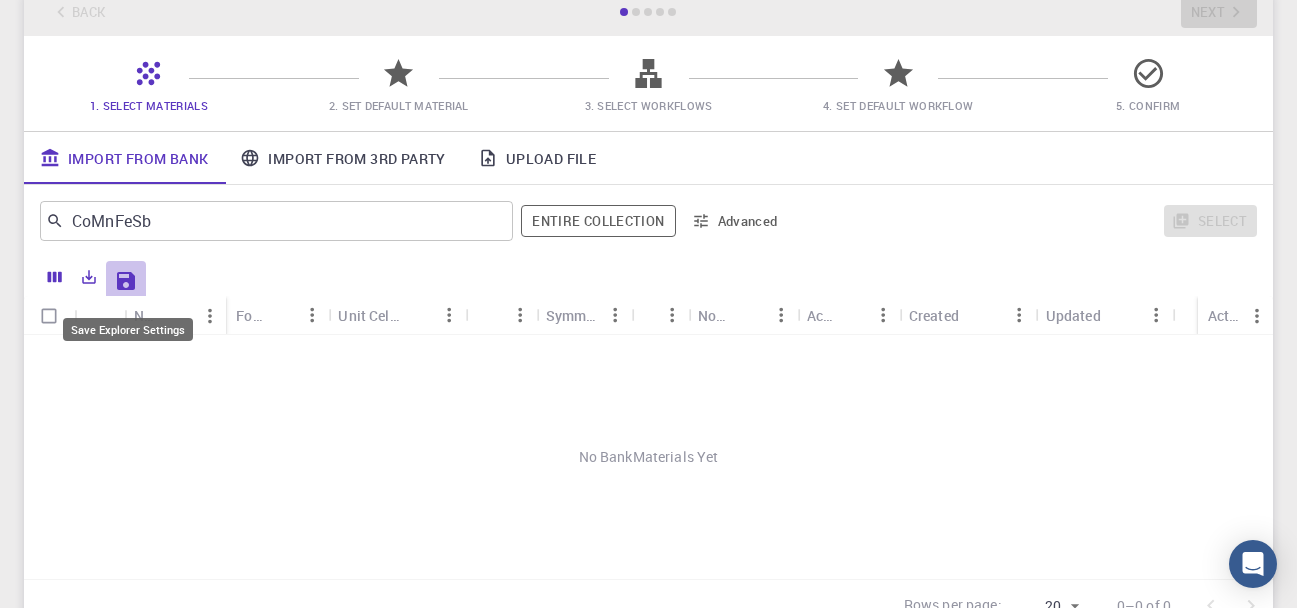 click 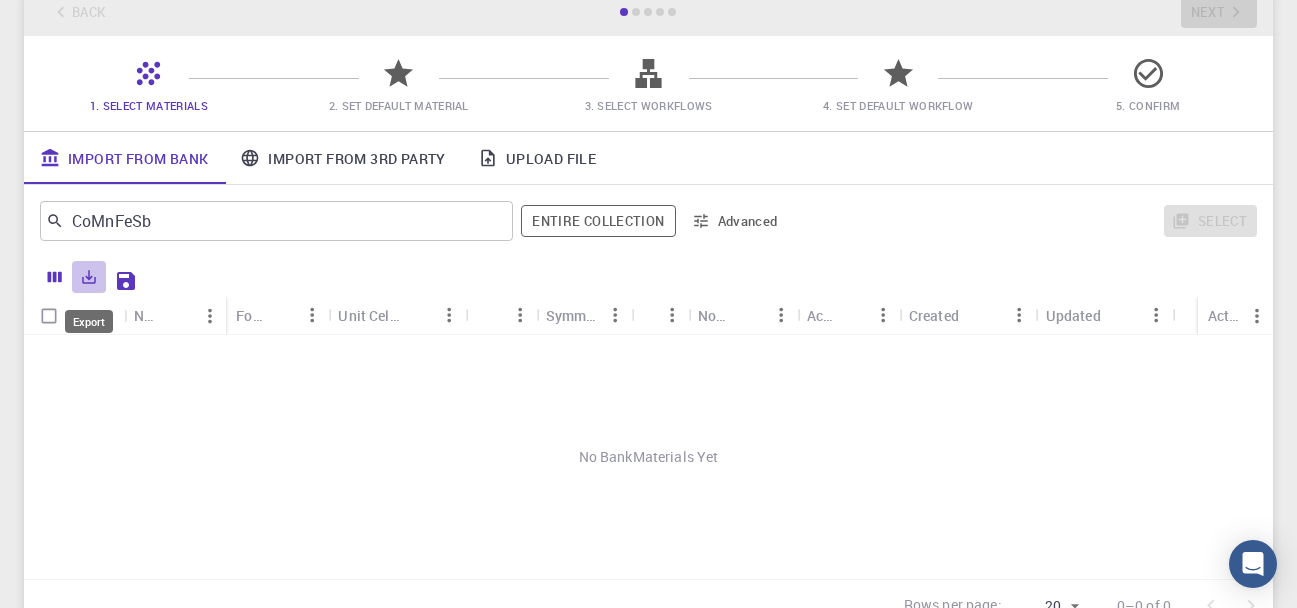 click 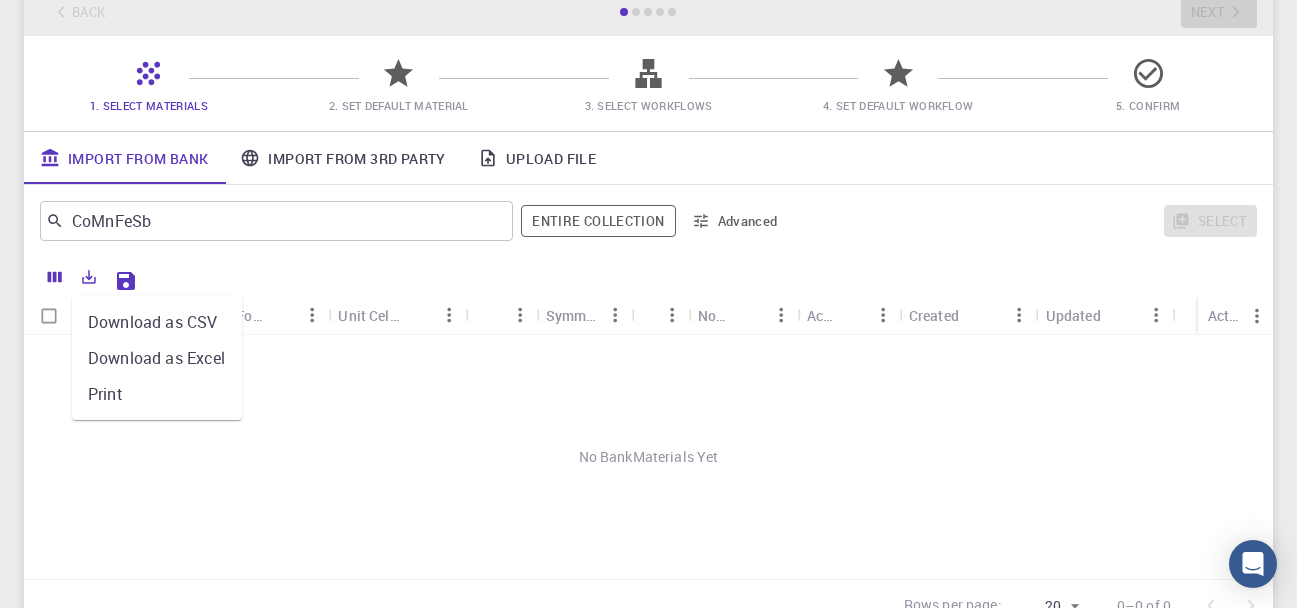 scroll, scrollTop: 0, scrollLeft: 0, axis: both 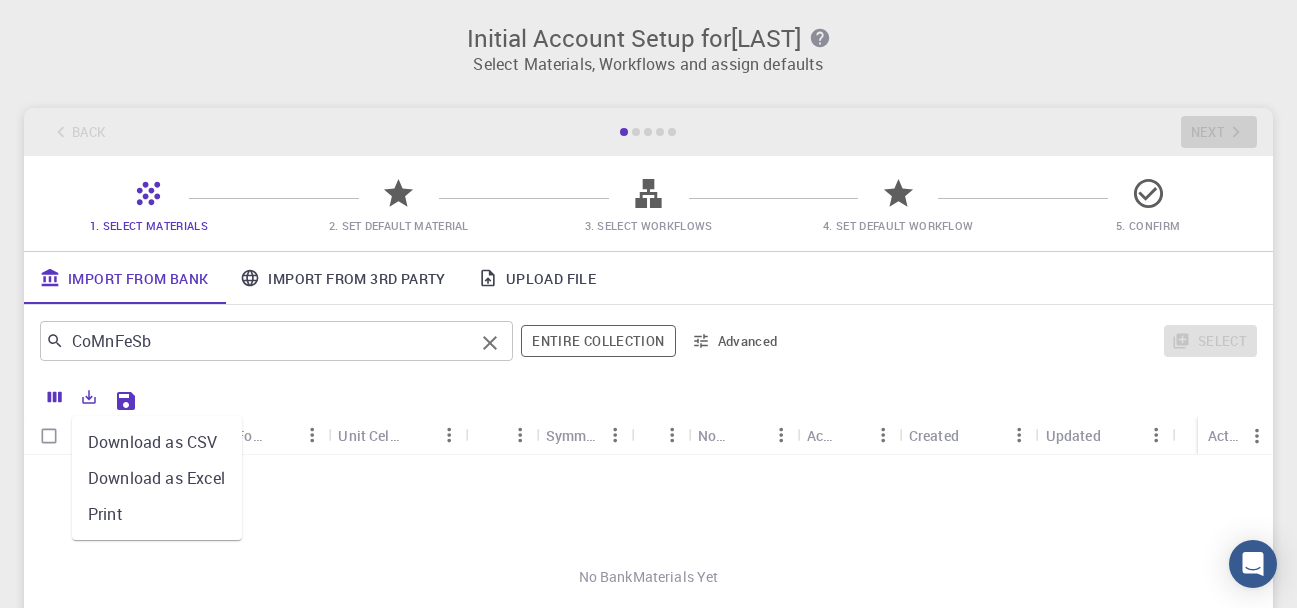 type 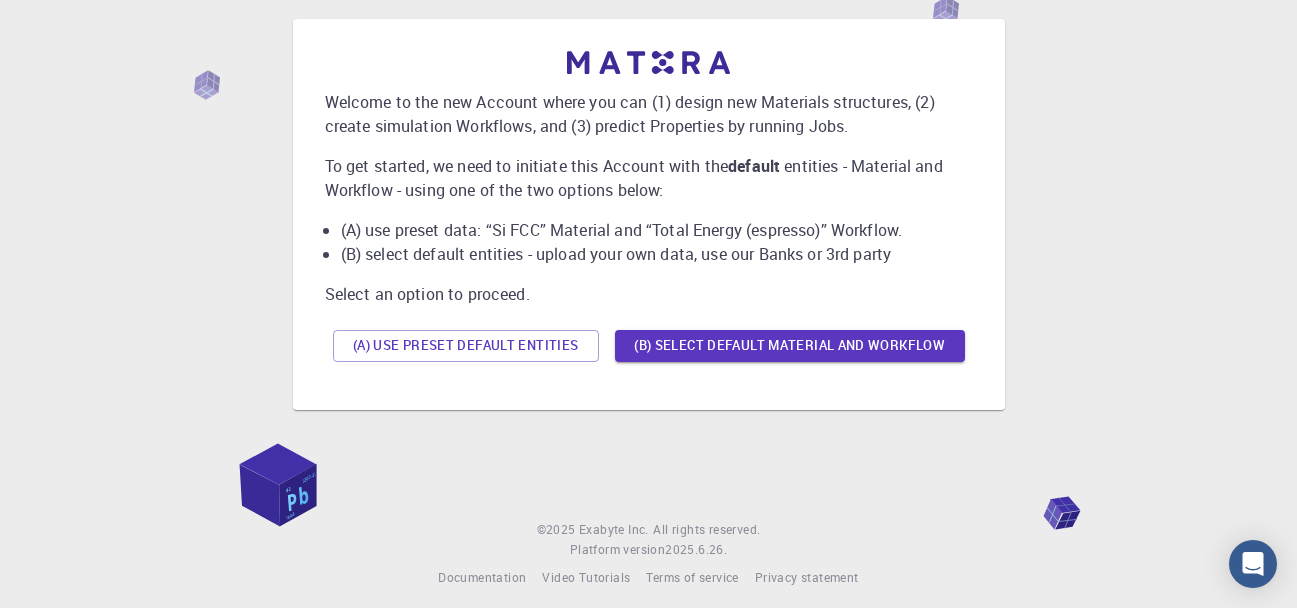 scroll, scrollTop: 116, scrollLeft: 0, axis: vertical 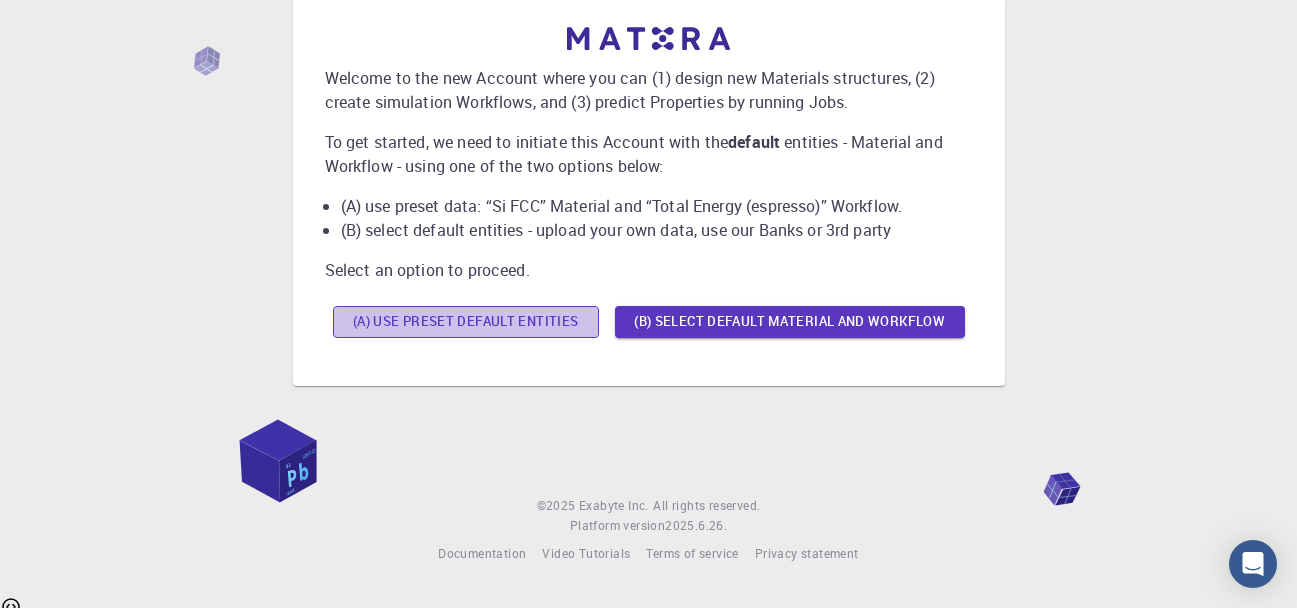 click on "(A) Use preset default entities" at bounding box center [466, 322] 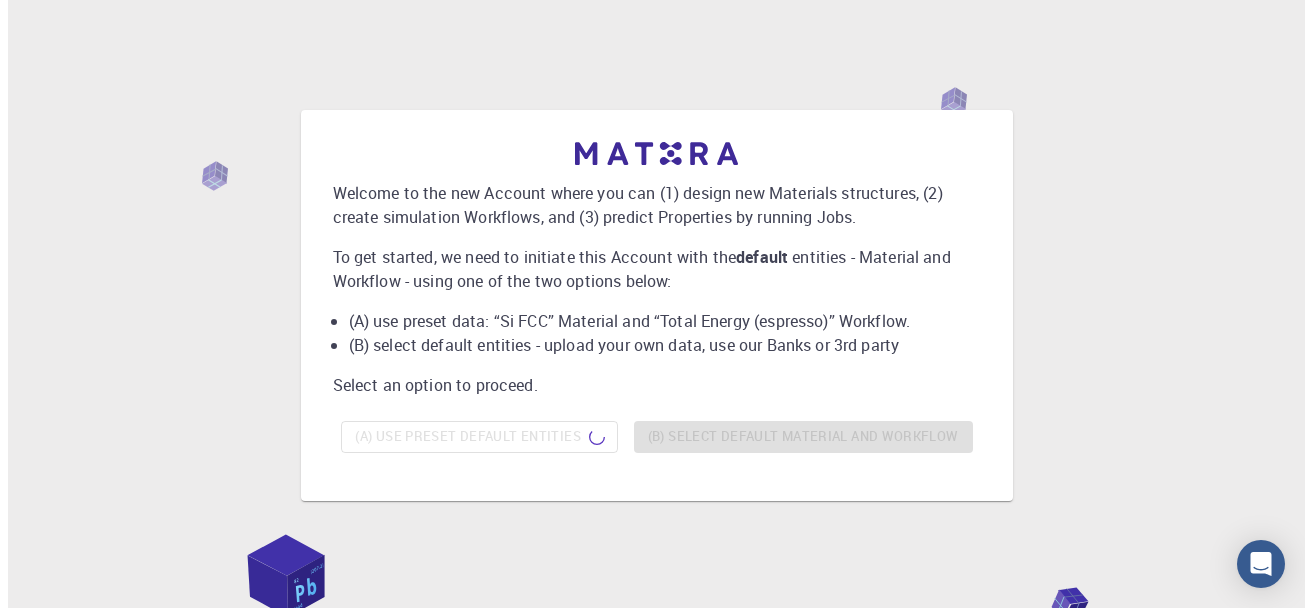 scroll, scrollTop: 0, scrollLeft: 0, axis: both 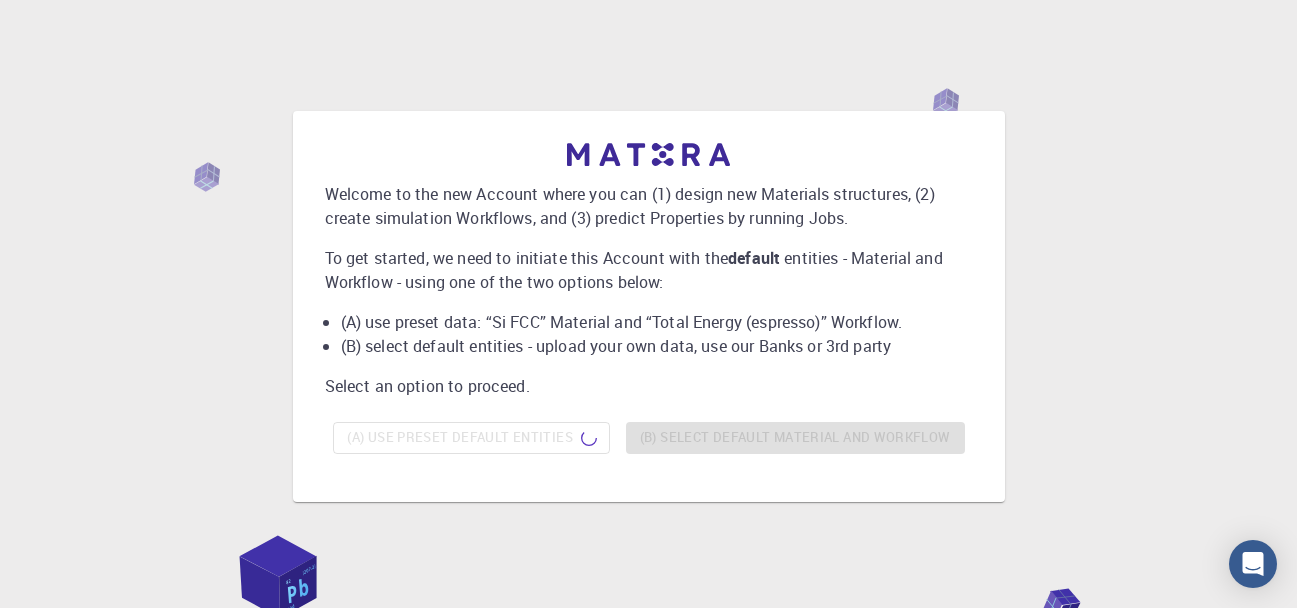 drag, startPoint x: 557, startPoint y: 152, endPoint x: 691, endPoint y: 156, distance: 134.0597 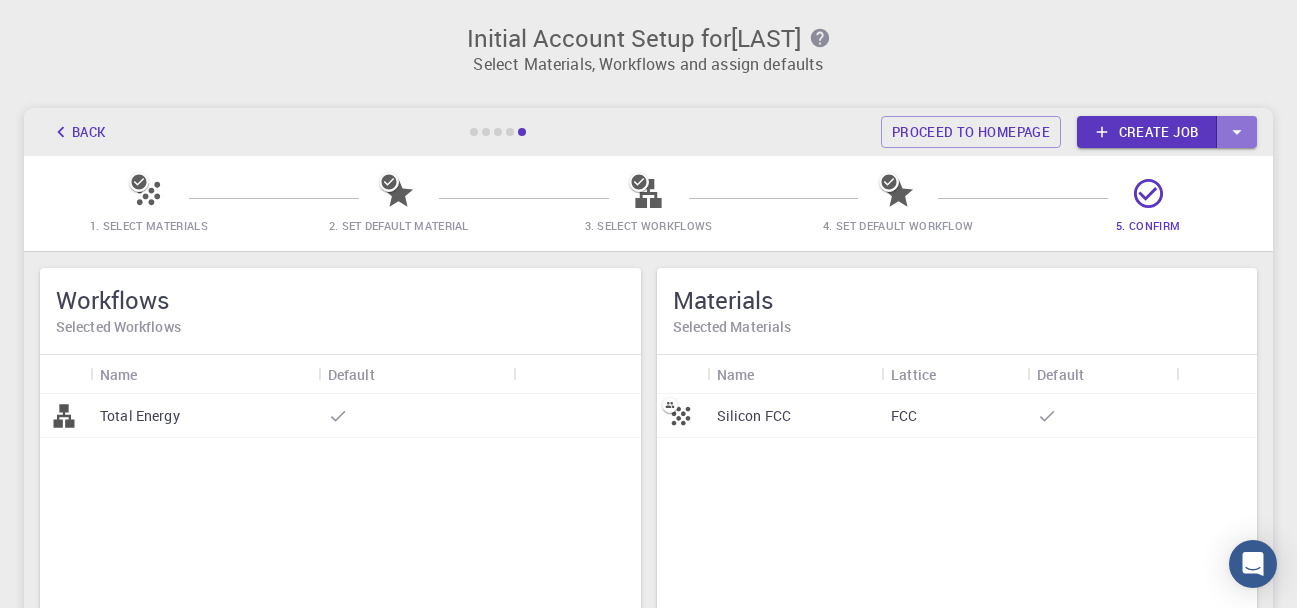 click 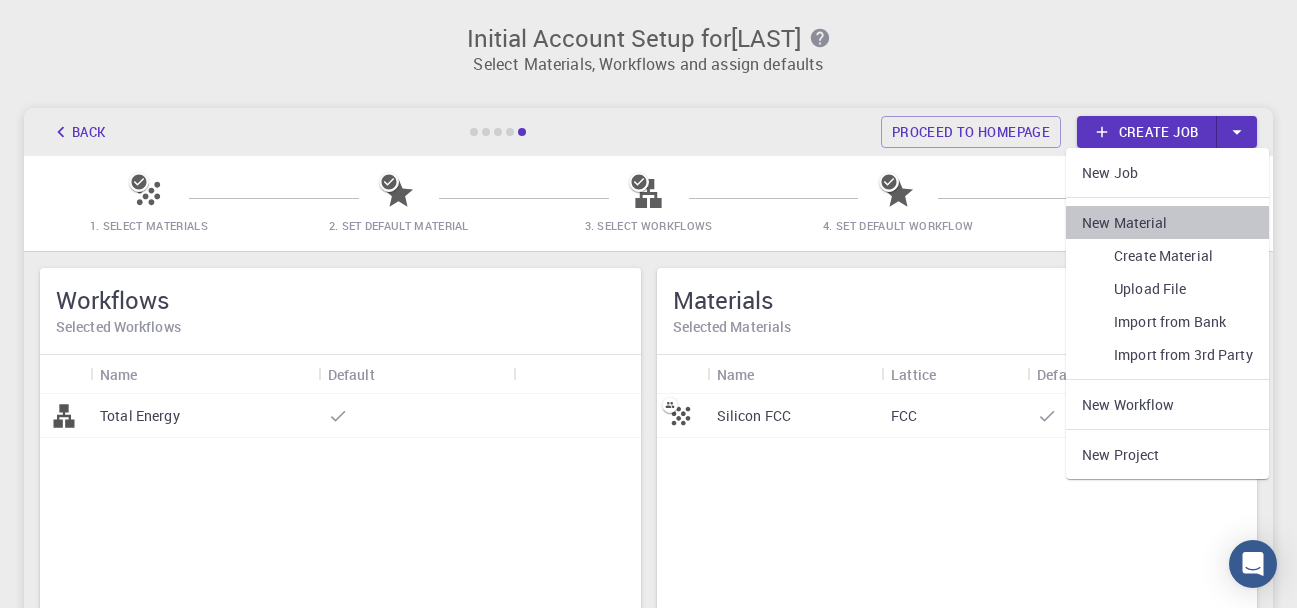 click on "New Material" at bounding box center (1167, 222) 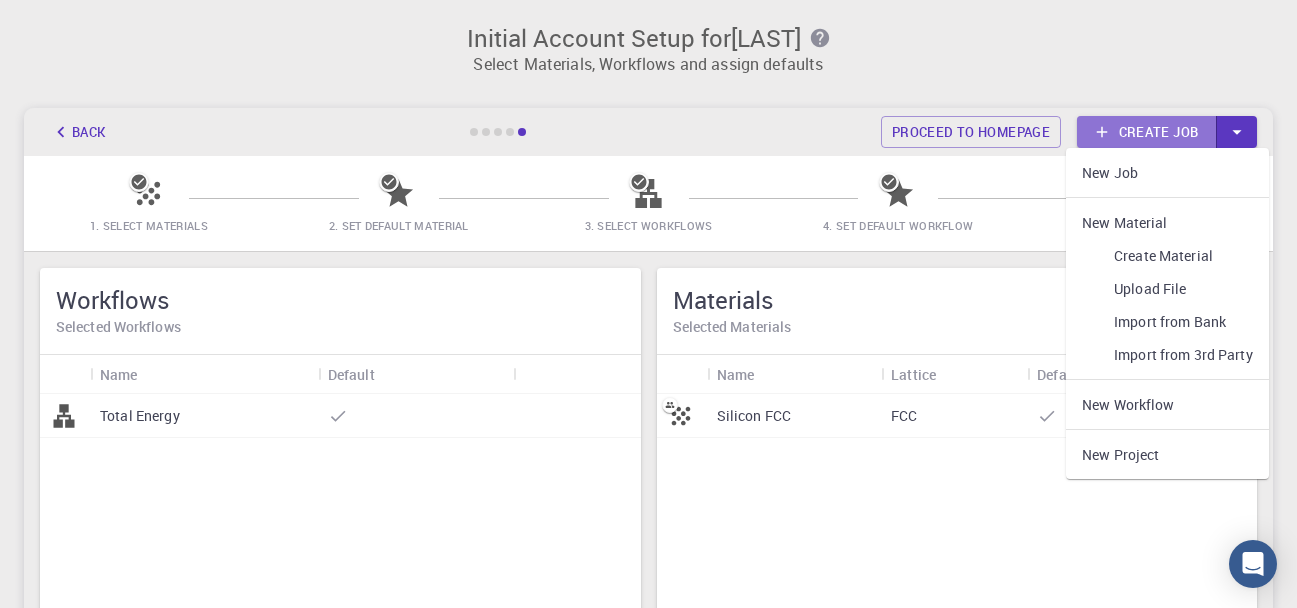 click on "Create job" at bounding box center (1147, 132) 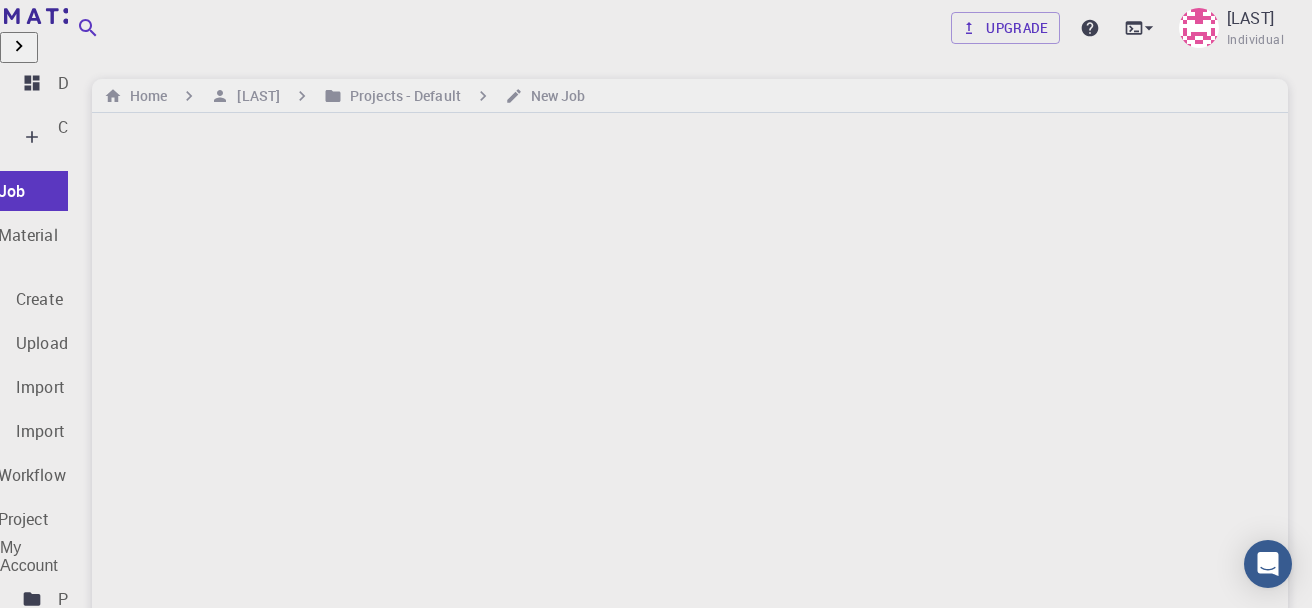 click on "Materials" at bounding box center [92, 687] 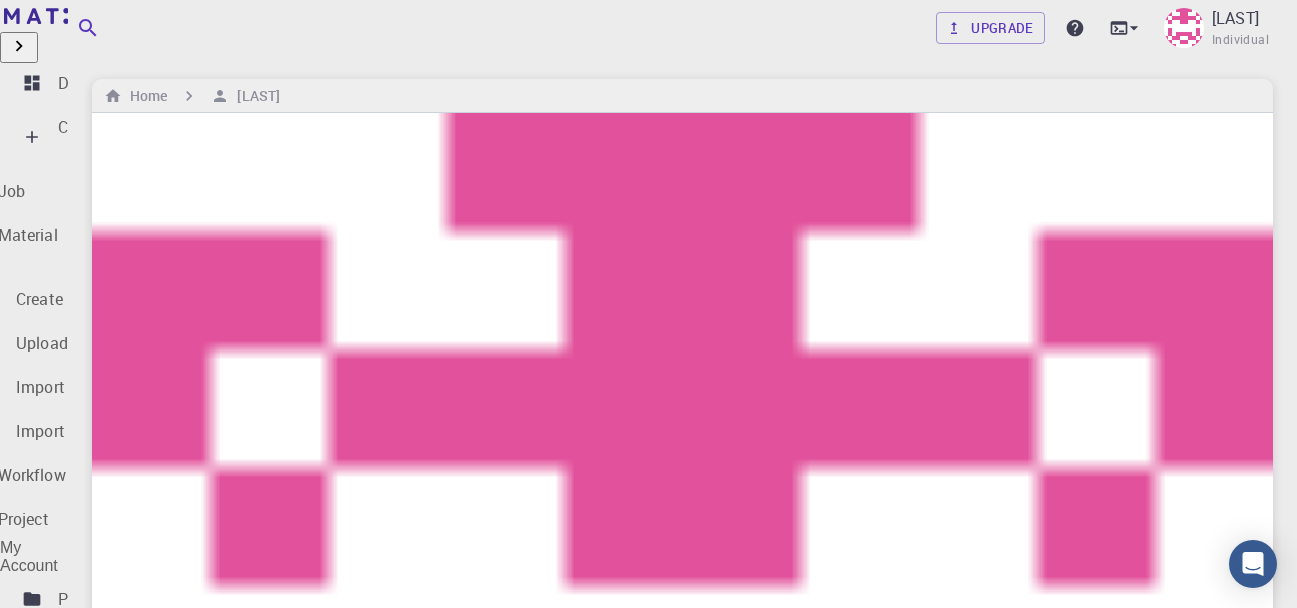 click on "Jobs" at bounding box center [76, 643] 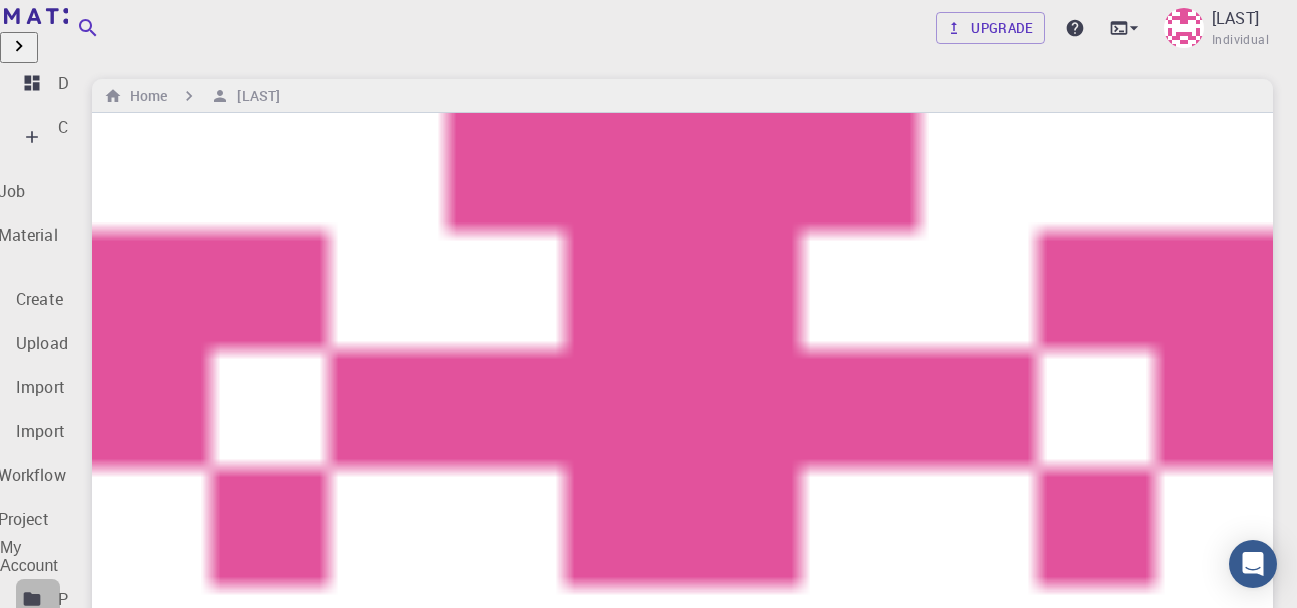 click on "Projects" at bounding box center [88, 599] 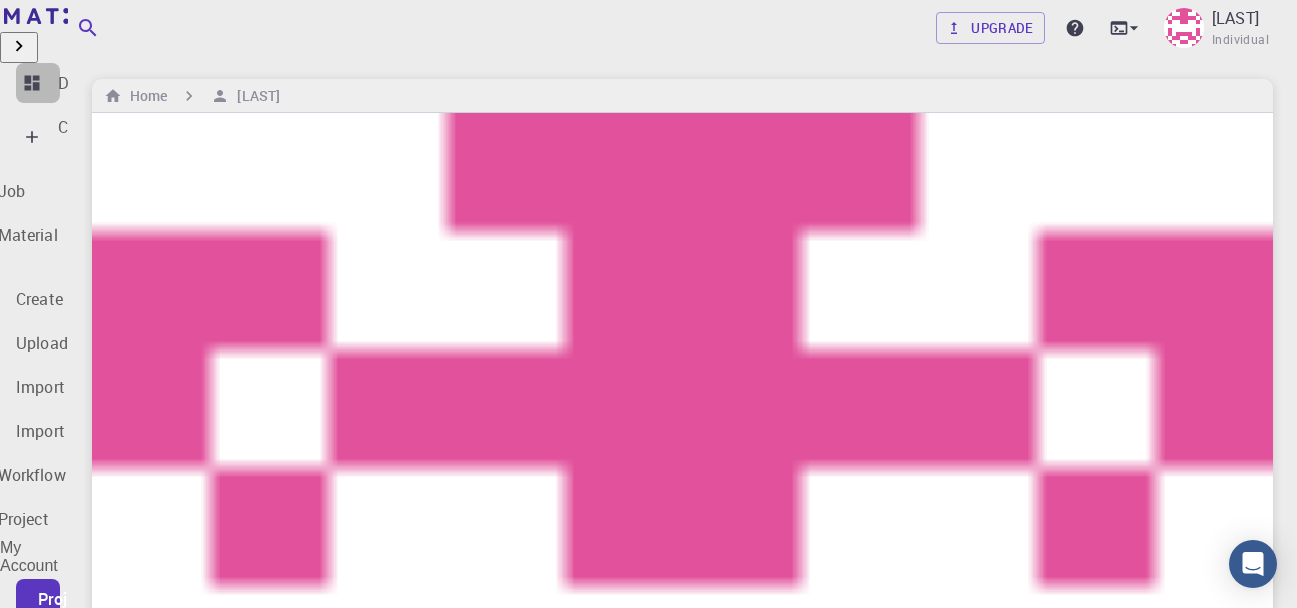 click on "Dashboard" at bounding box center [97, 83] 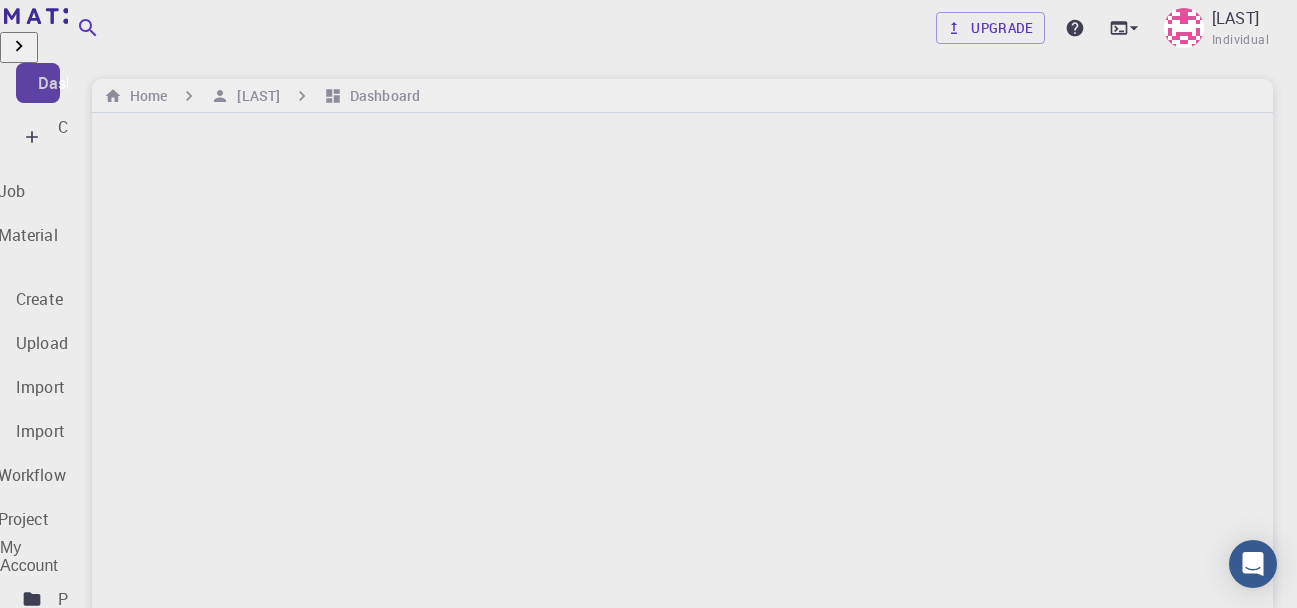 click on "Dashboard" at bounding box center [78, 83] 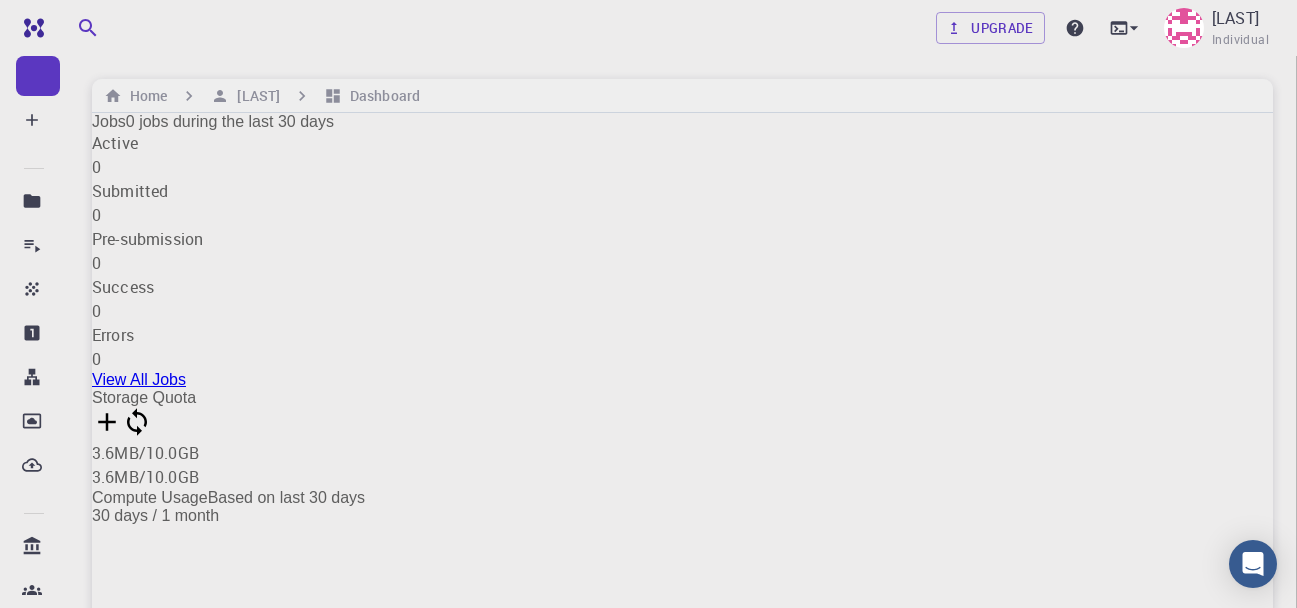 click on "0 jobs during the last 30 days" at bounding box center (230, 121) 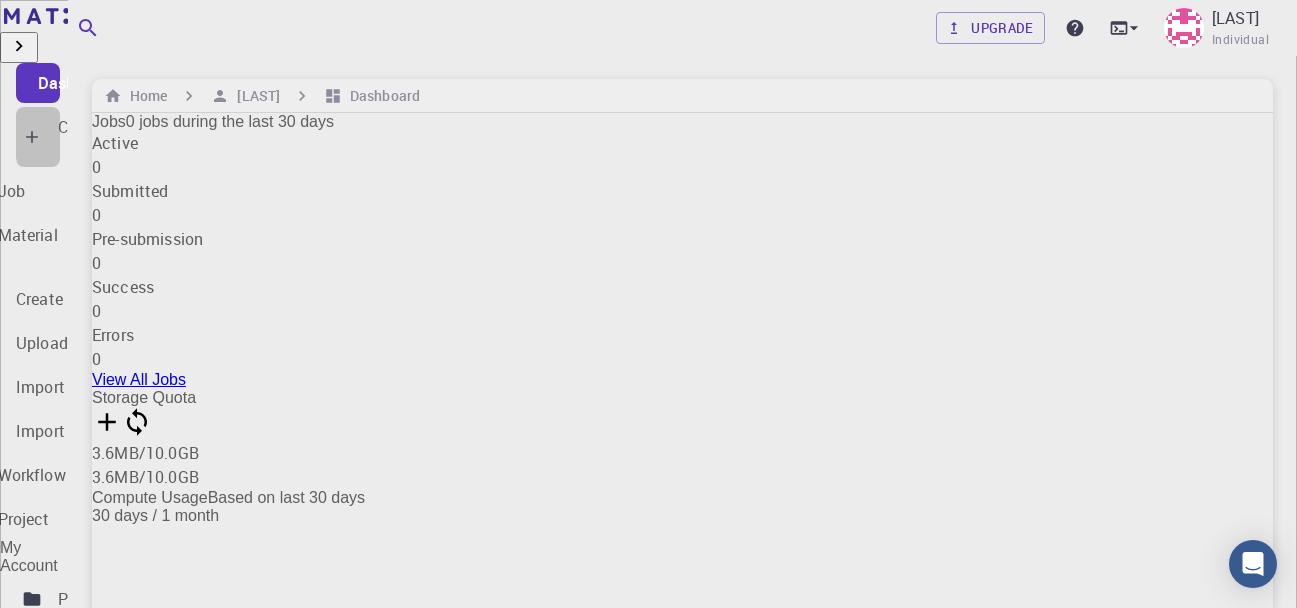 click 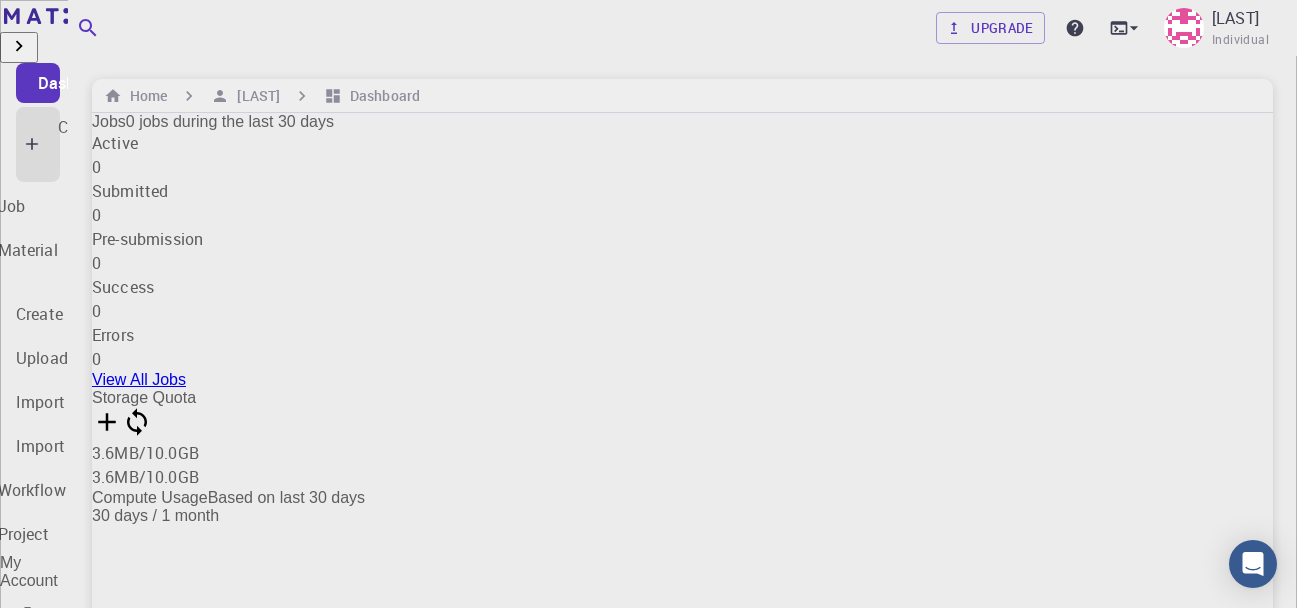 click 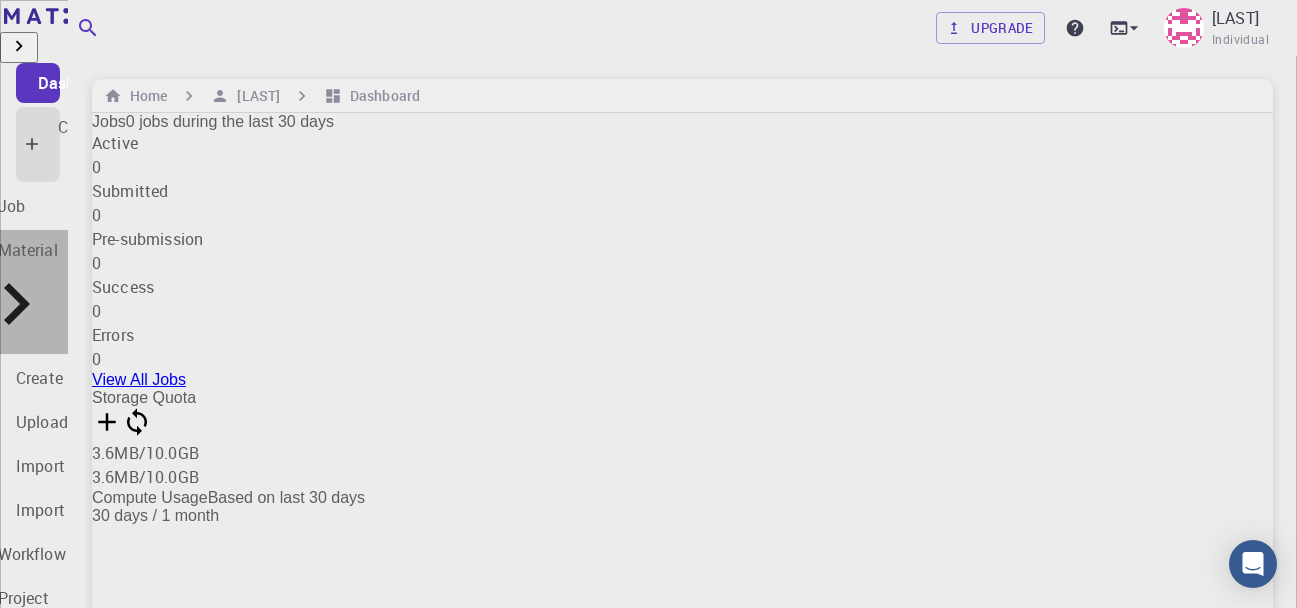 click on "New Material" at bounding box center (10, 250) 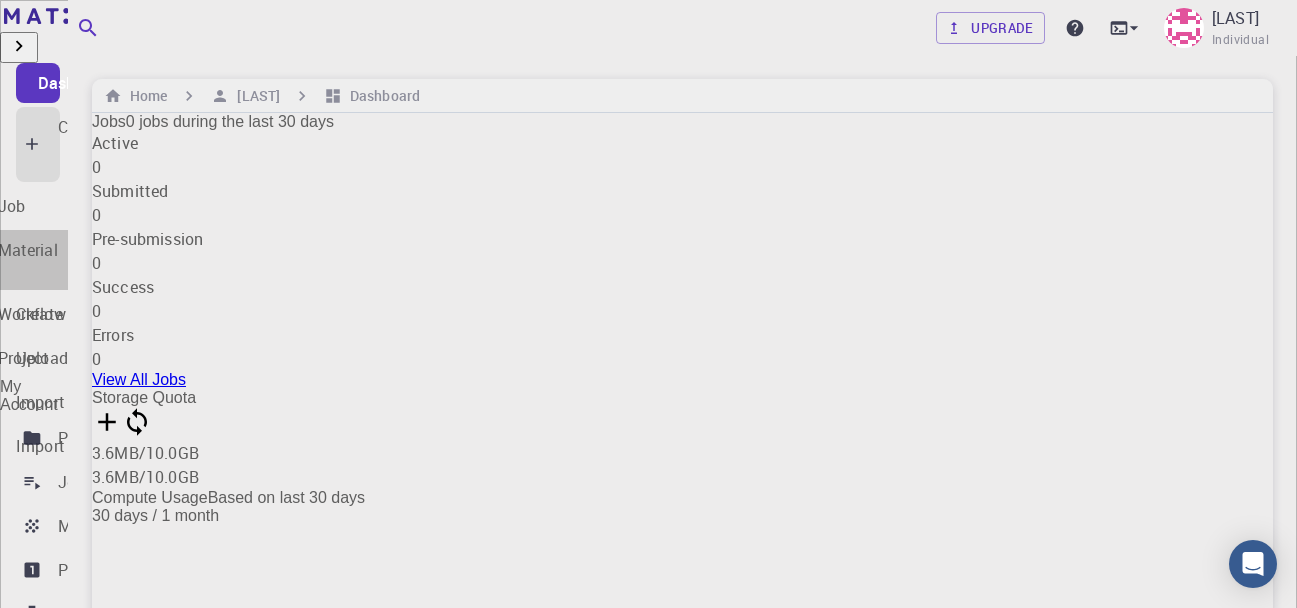 click on "New Material" at bounding box center [10, 250] 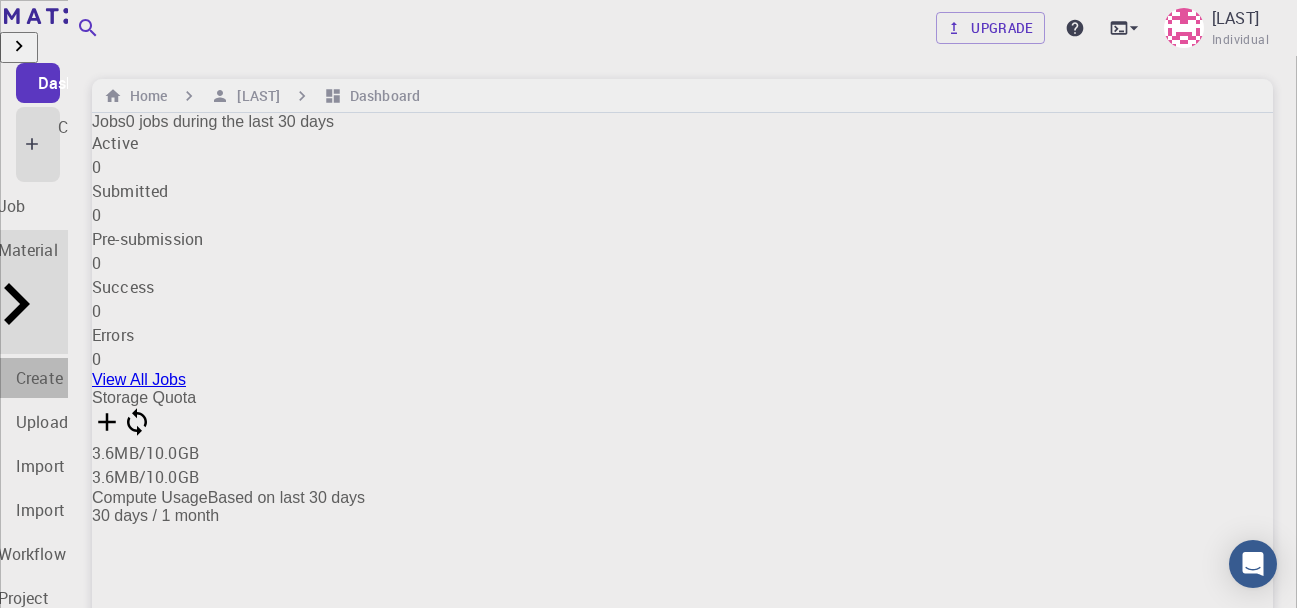 click on "Create Material" at bounding box center [71, 378] 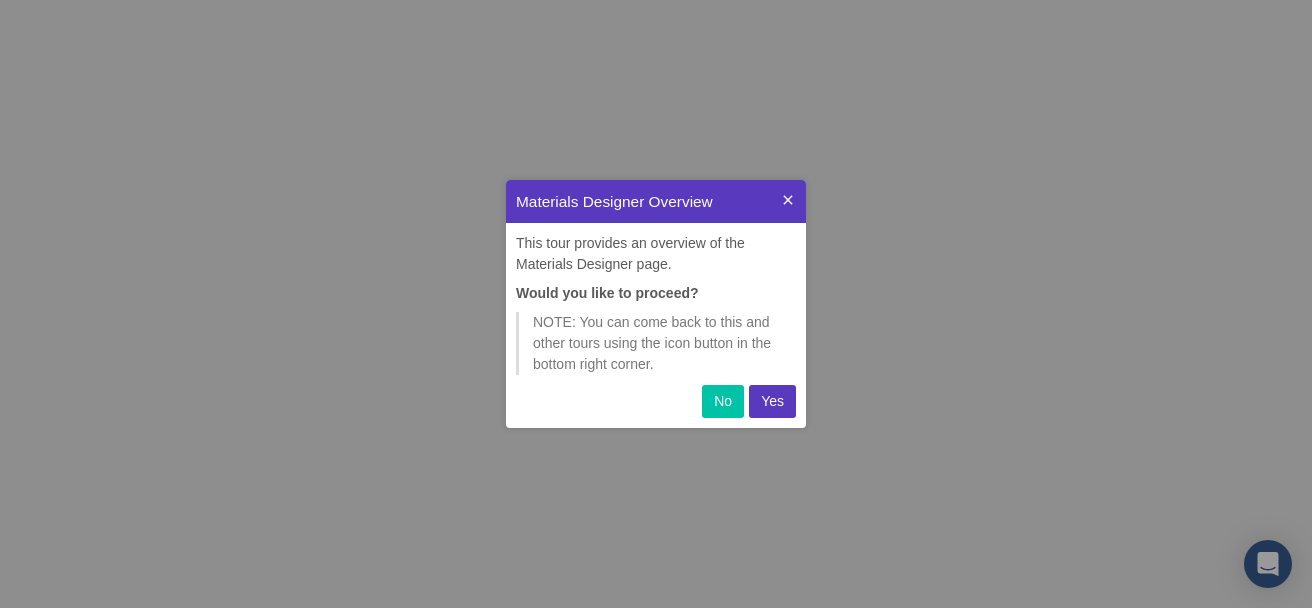 scroll, scrollTop: 0, scrollLeft: 0, axis: both 